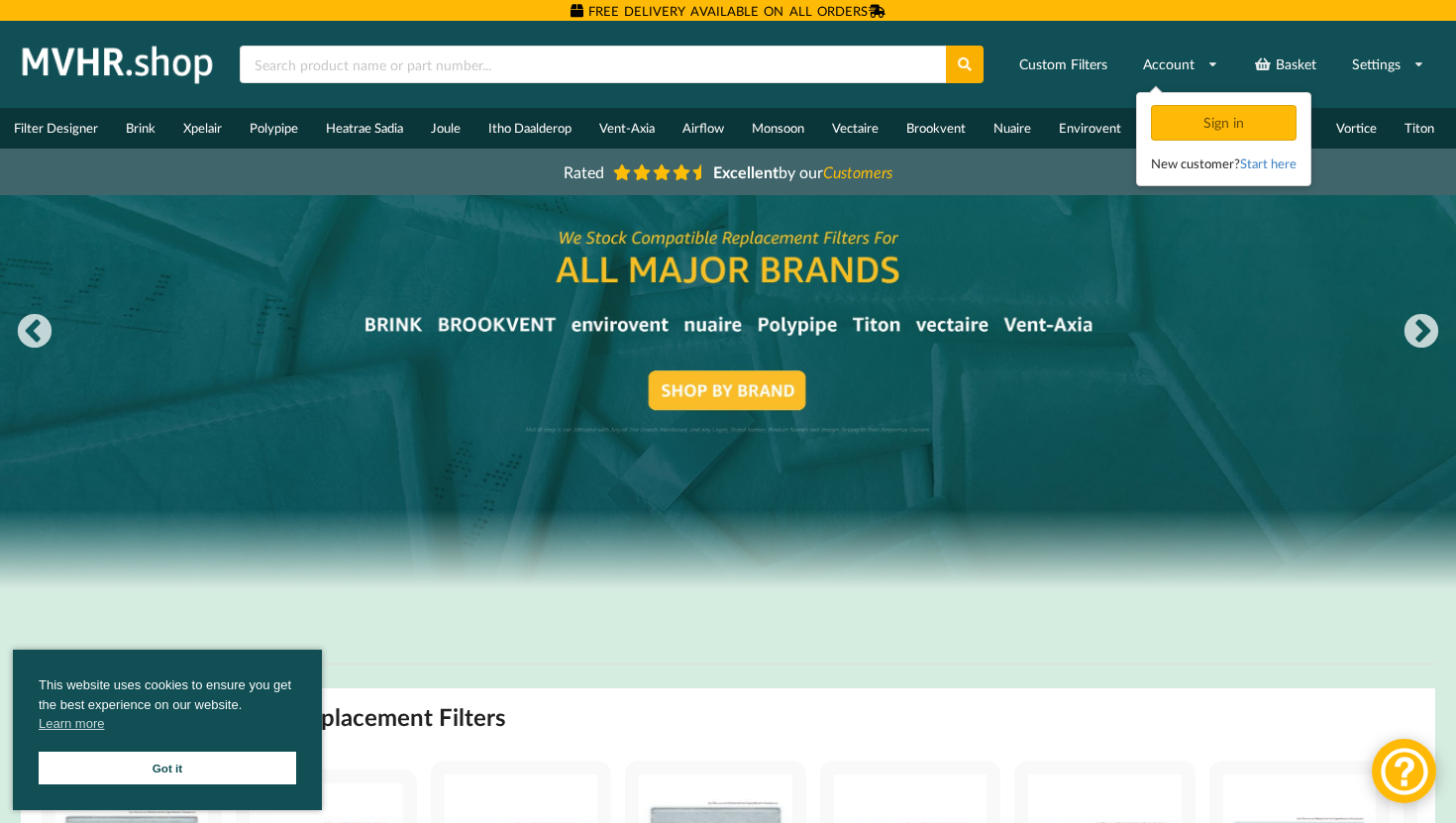 scroll, scrollTop: 0, scrollLeft: 0, axis: both 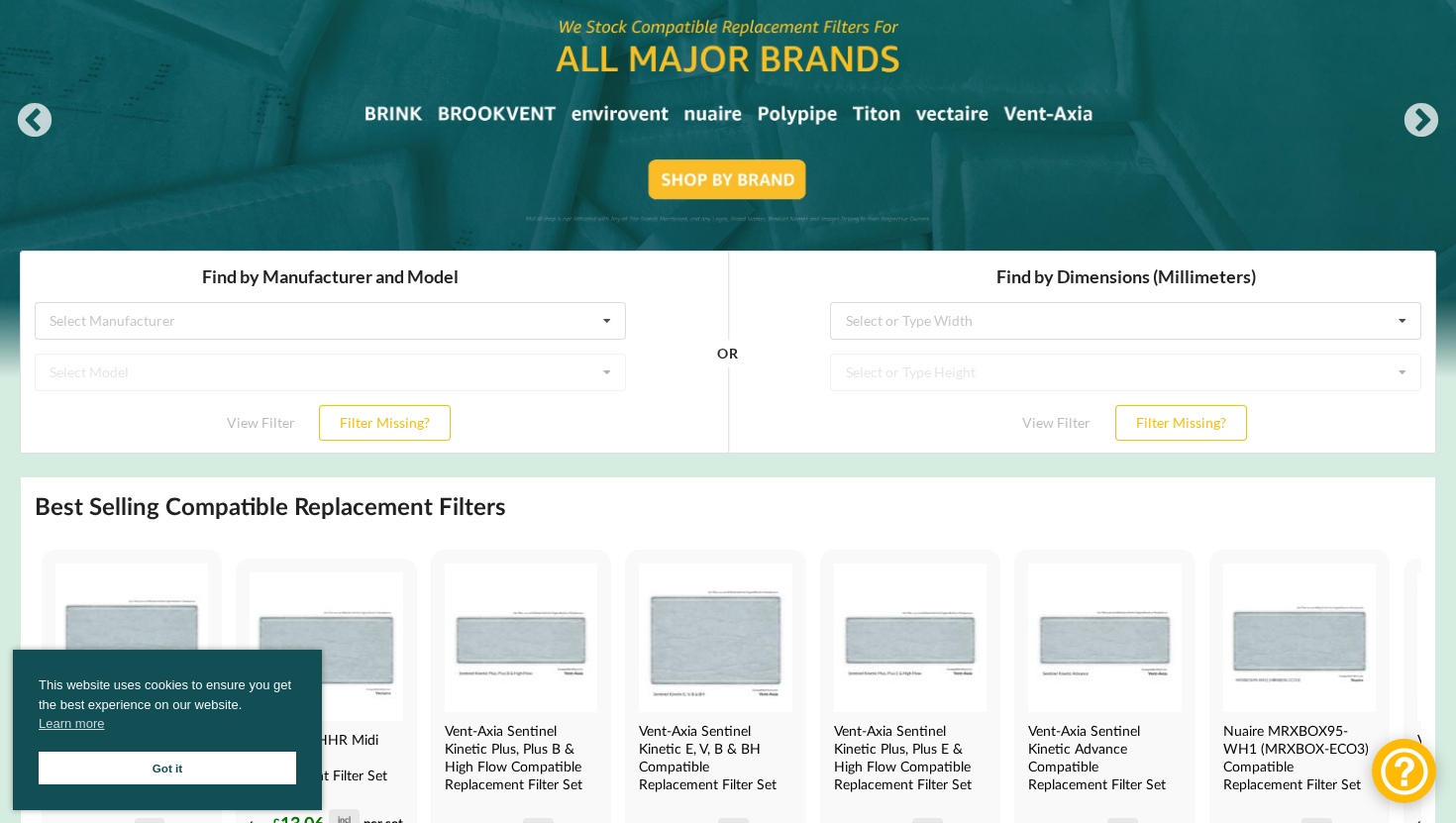 click on "Got it" at bounding box center [167, 768] 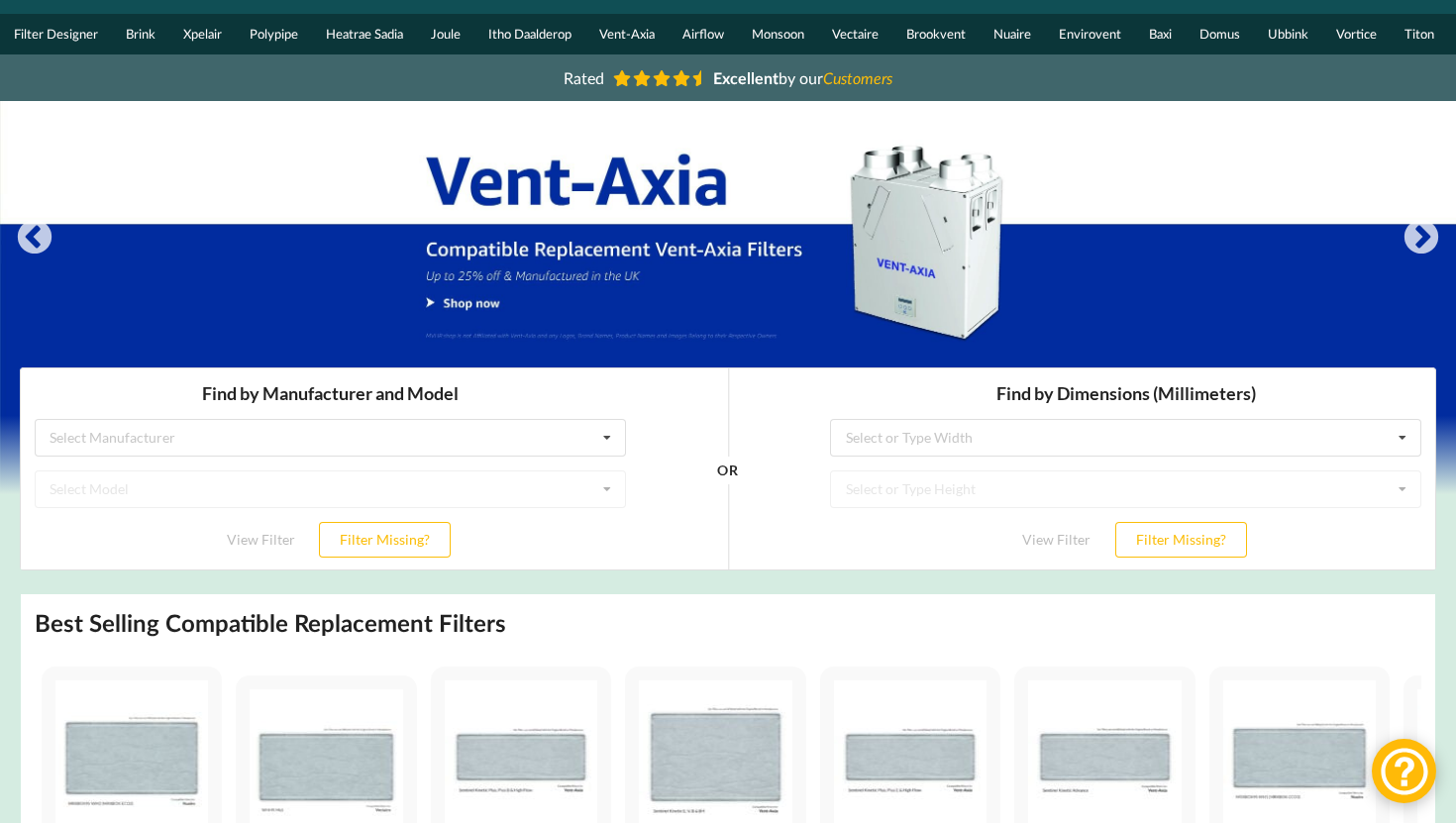 scroll, scrollTop: 92, scrollLeft: 0, axis: vertical 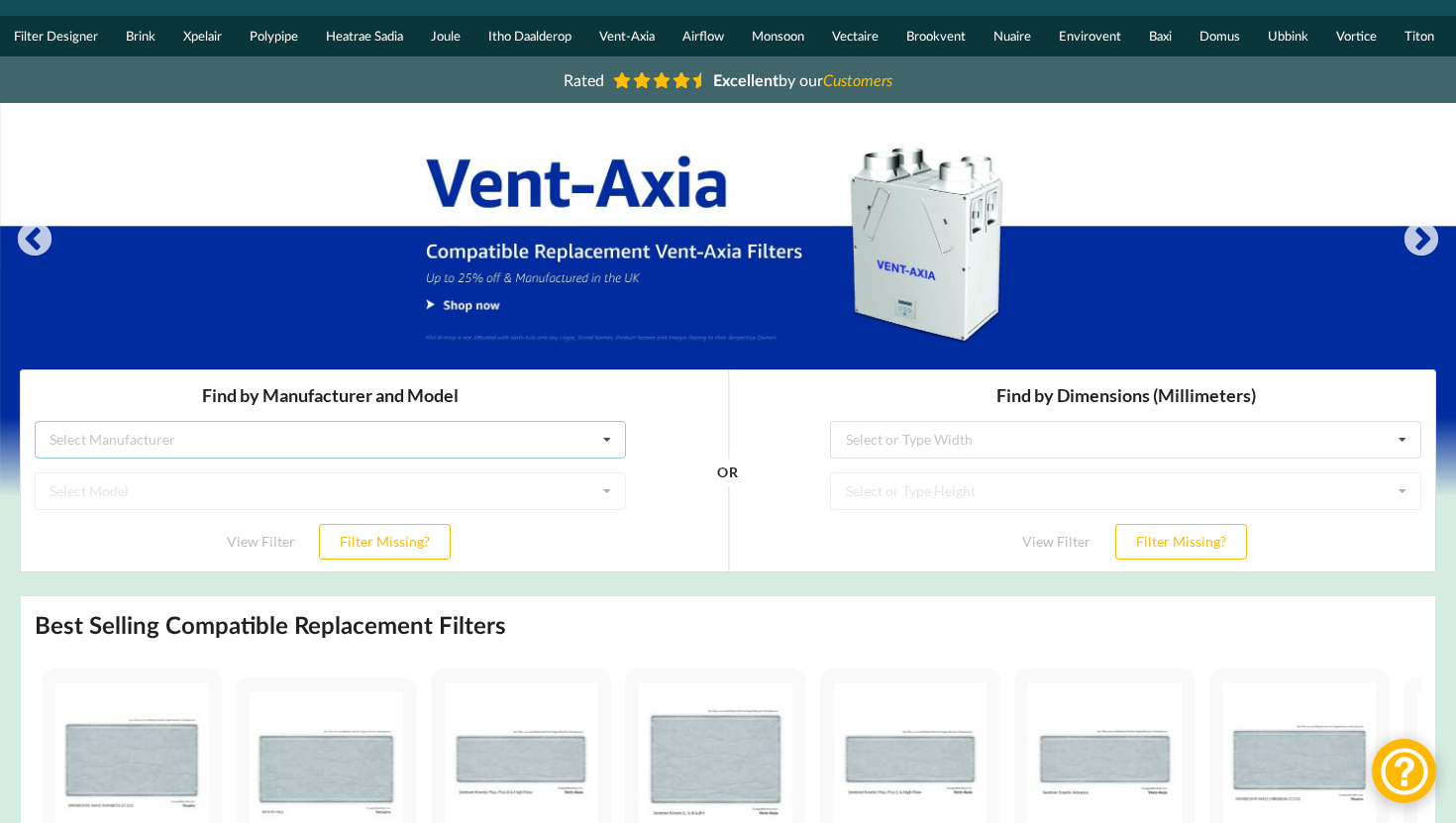 click at bounding box center [607, 440] 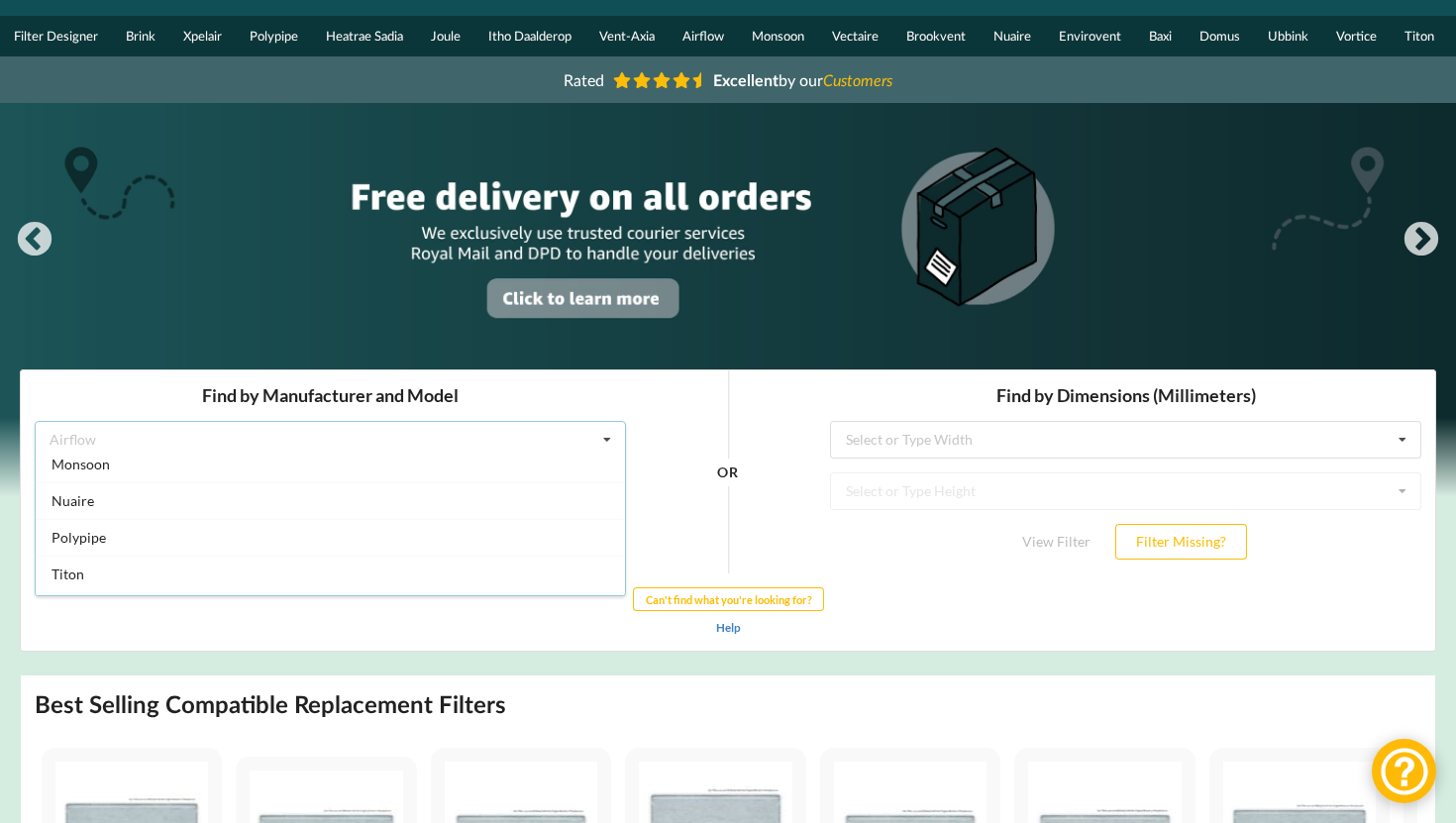 scroll, scrollTop: 349, scrollLeft: 0, axis: vertical 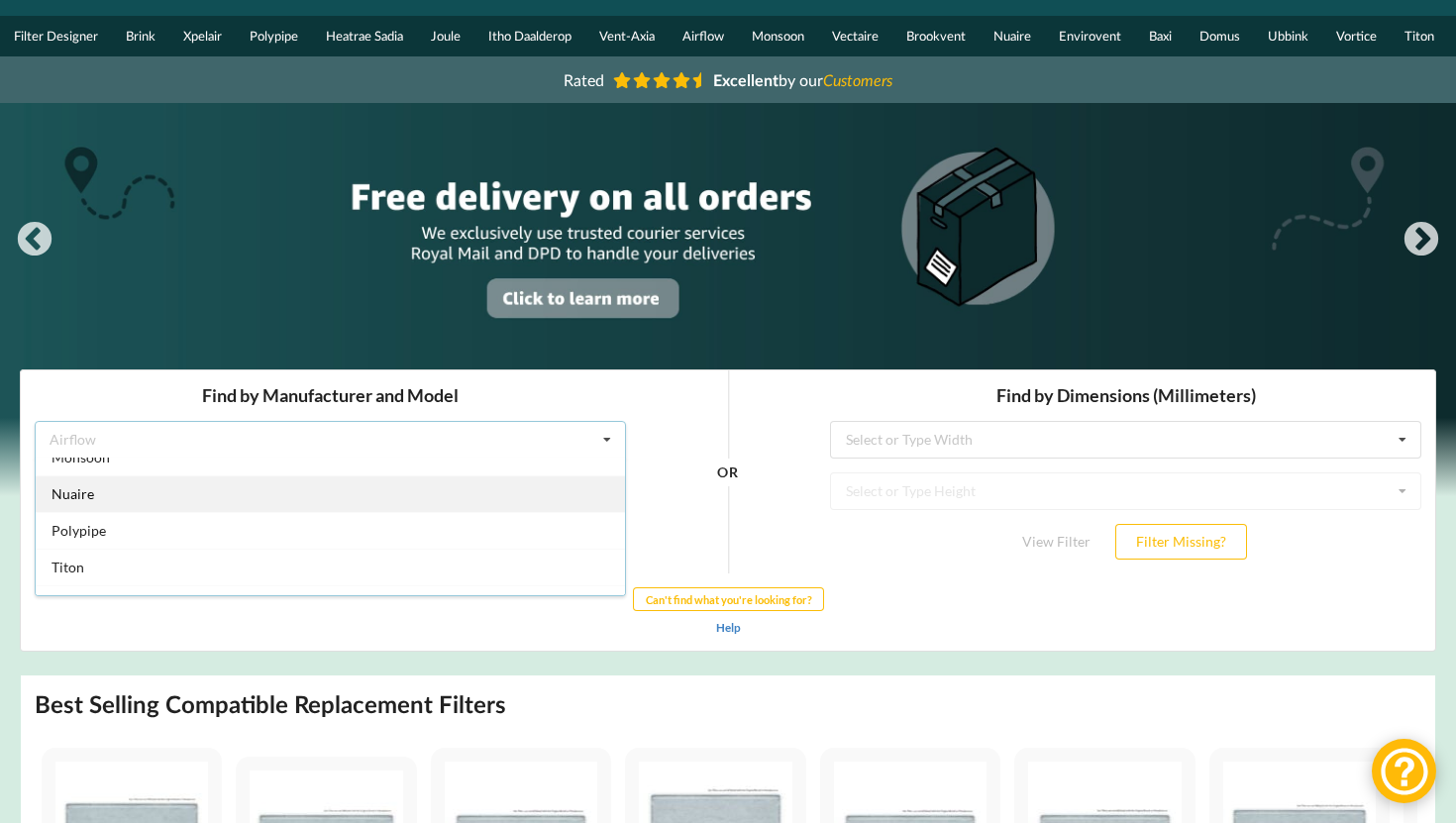 click on "Nuaire" at bounding box center (330, 493) 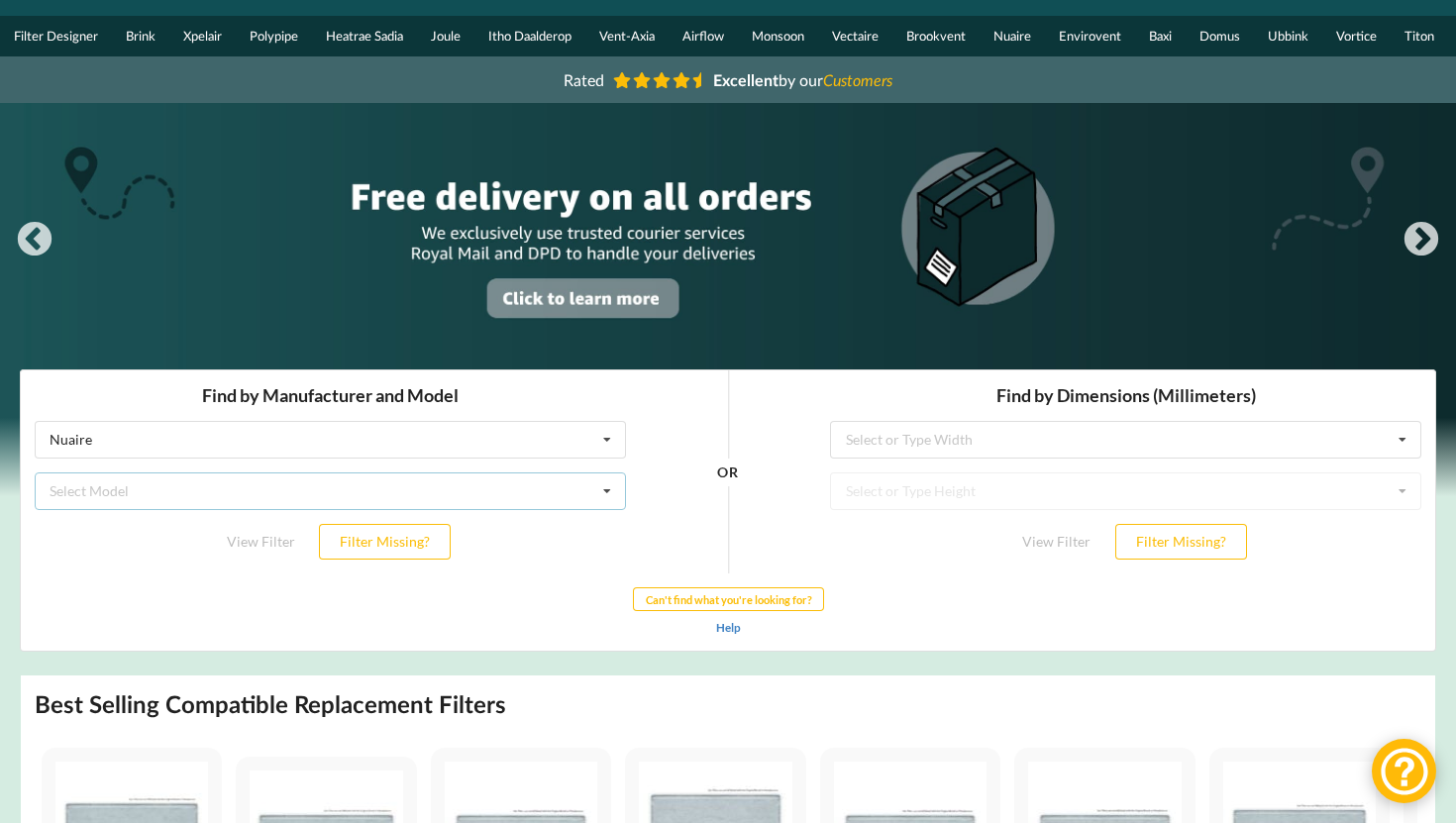 click on "Select Model Drimaster Drimaster 2000 Drimaster HC Drimaster Heat Drimaster LC Basic Drimaster-Eco Heat Drimaster-Eco Heat HCS Drimaster-Eco Link Genie Extract Fans Genie NKFI Kitchen Internal Fans MEV-2M MEV-M MEV-M+ MEVAC MEVDC MEVDC2 MRXBOX-ECO2 MRXBOX-ECO3 MRXBOX-ECO4 MRXBOX90 MRXBOX90L (Large) MRXBOX90M (Medium) MRXBOX95-LOFT MRXBOX95-LP1 MRXBOX95-WH1 MRXBOX95-WH2 MRXBOX95-WM1 MRXBOX95-WM2 MRXBOX95AB-WH2 MRXBOX95AB-WH2-OH MRXBOX95AB-WM1 MRXBOX95B-LP1 MRXBOX95B-LP1-OH MRXBOXAB-ECO-LP1 MRXBOXAB-ECO3 MRXBOXAB-ECO4 MRXBOXAB-ECO5 OPUS 30 OPUS 60 OPUS OK OPUS100-2M OPUS100-M OPUS100/150-M OPUS150-M XBOXER UNIX-360" at bounding box center (330, 491) 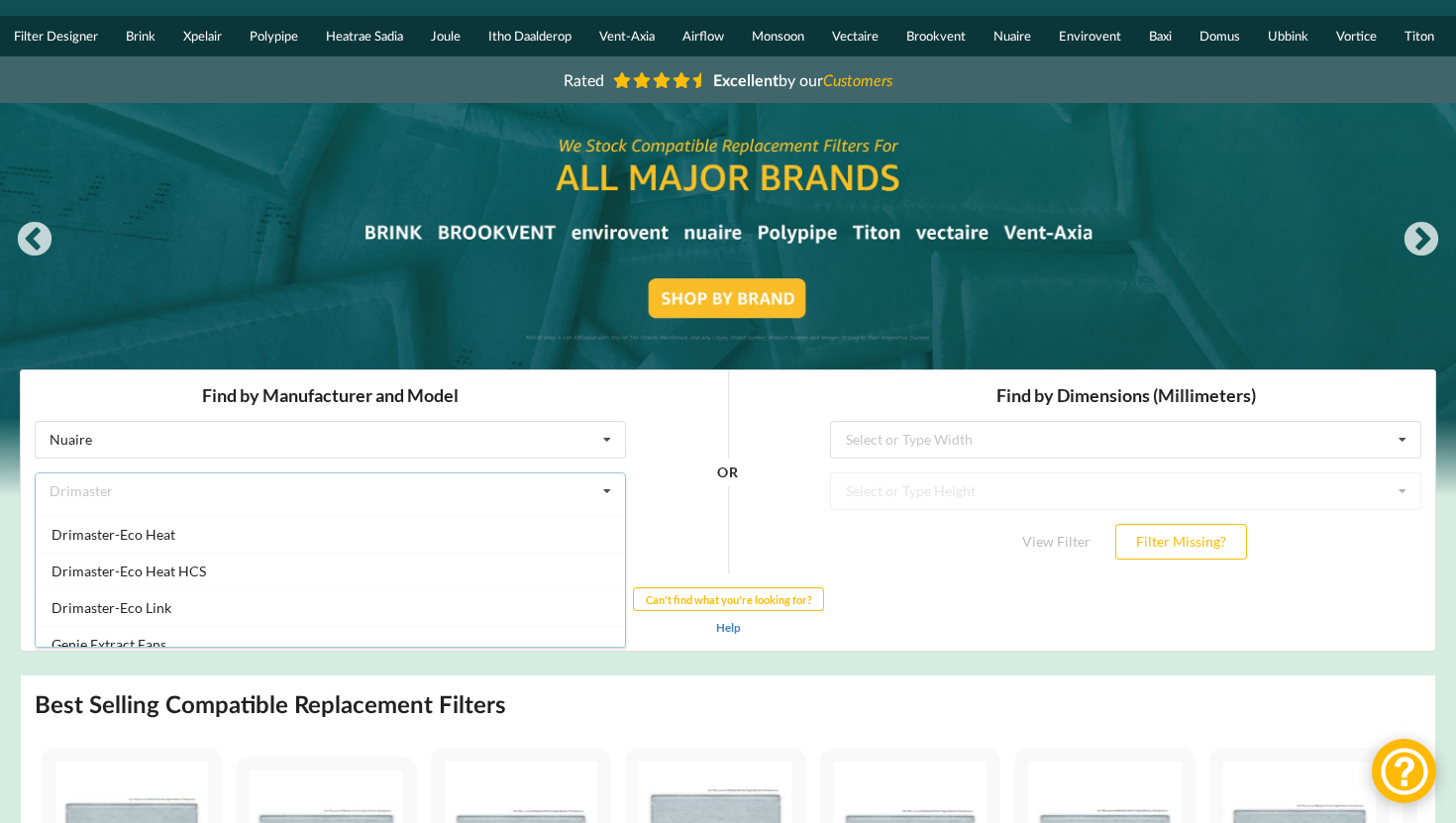scroll, scrollTop: 0, scrollLeft: 0, axis: both 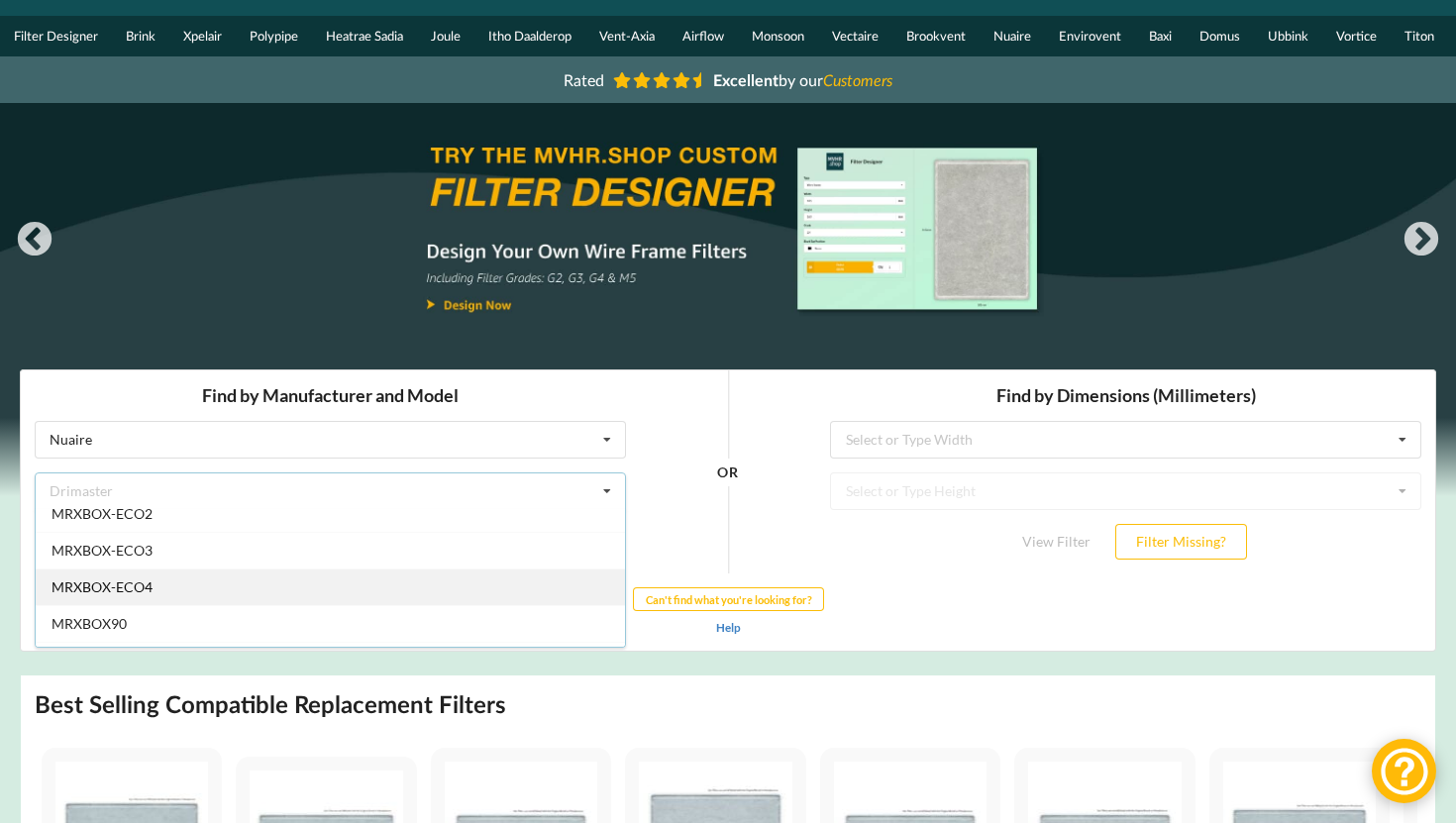 click on "MRXBOX-ECO4" at bounding box center [330, 586] 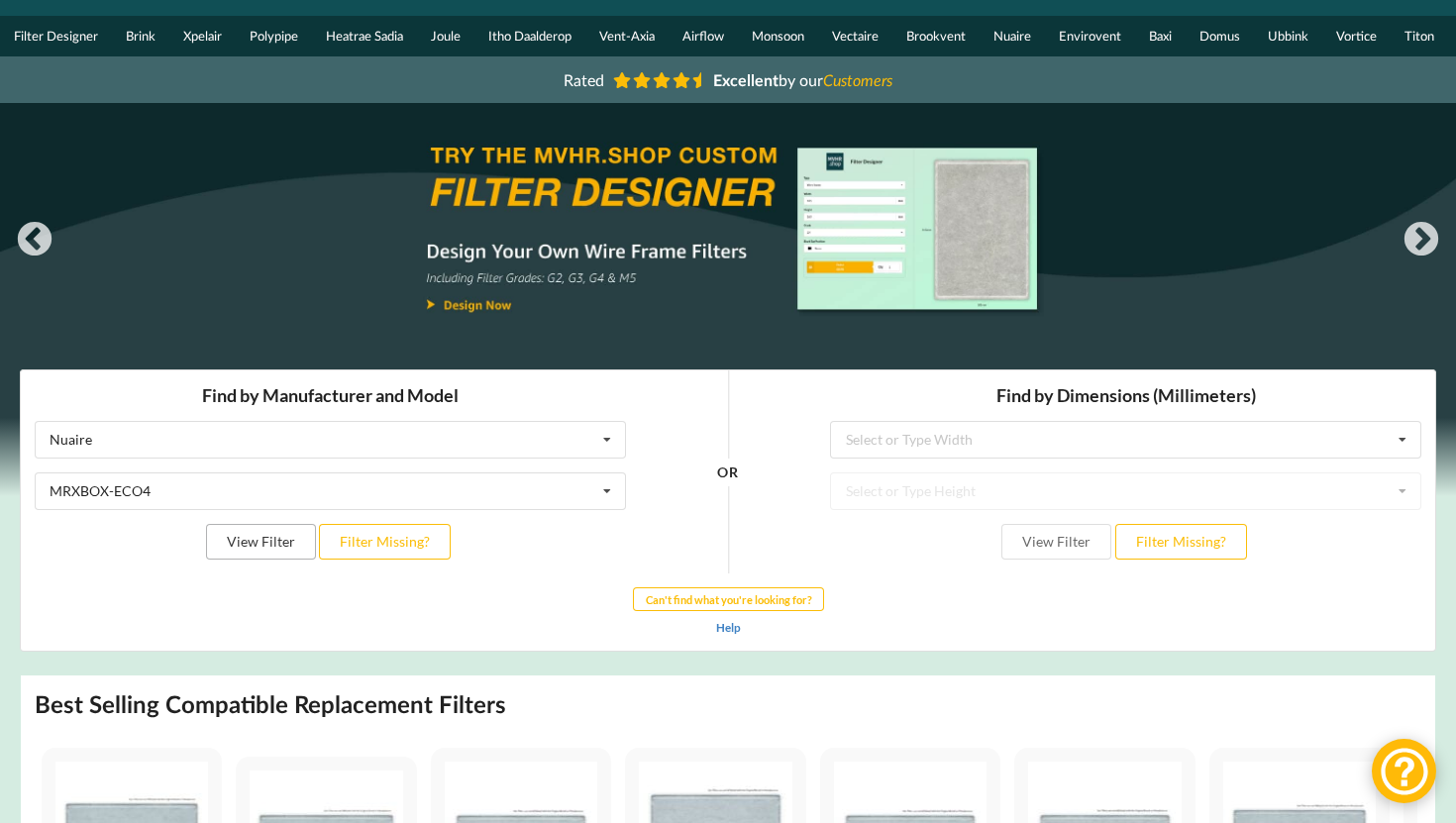 click on "View Filter" at bounding box center [260, 542] 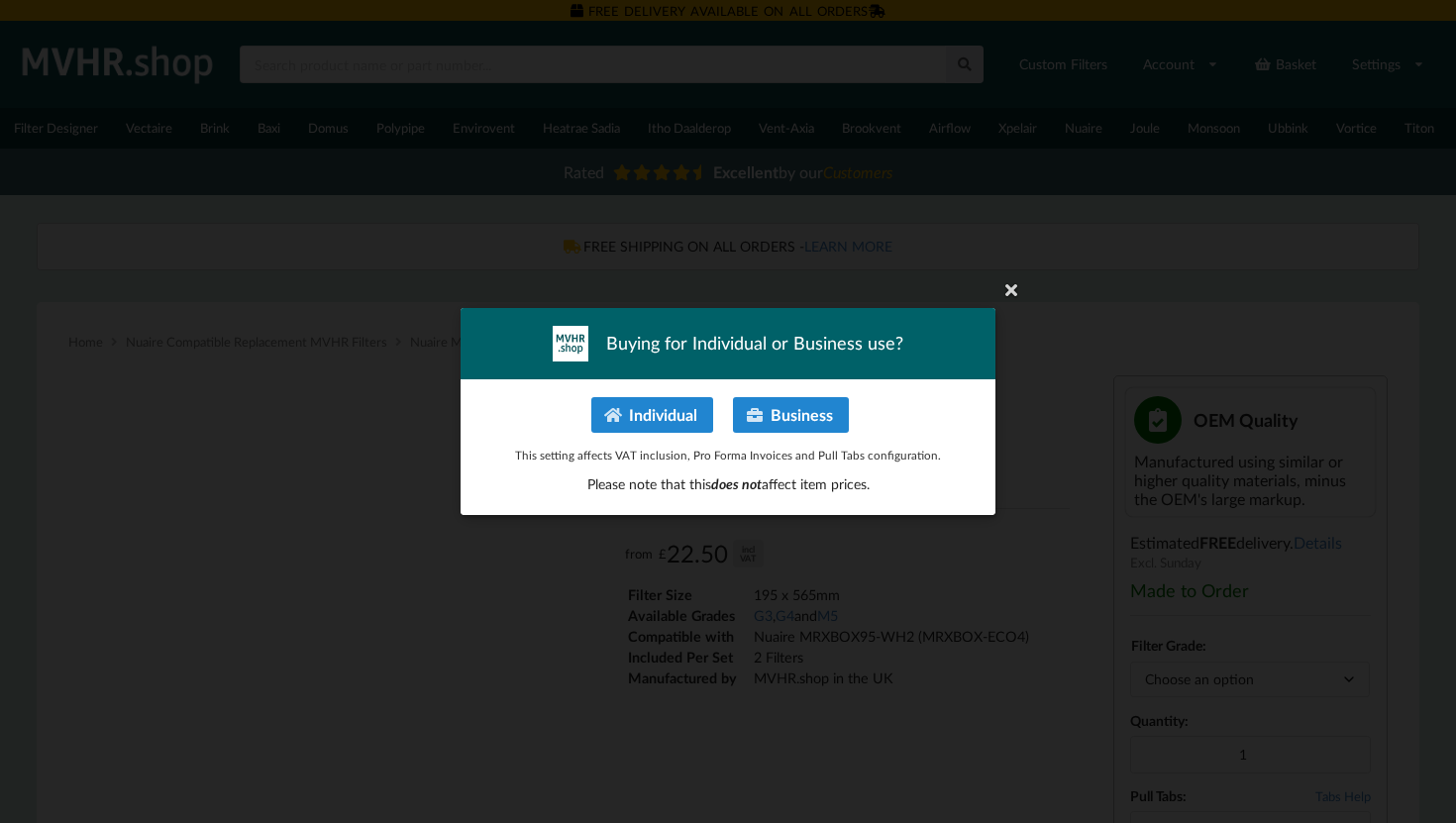 scroll, scrollTop: 0, scrollLeft: 0, axis: both 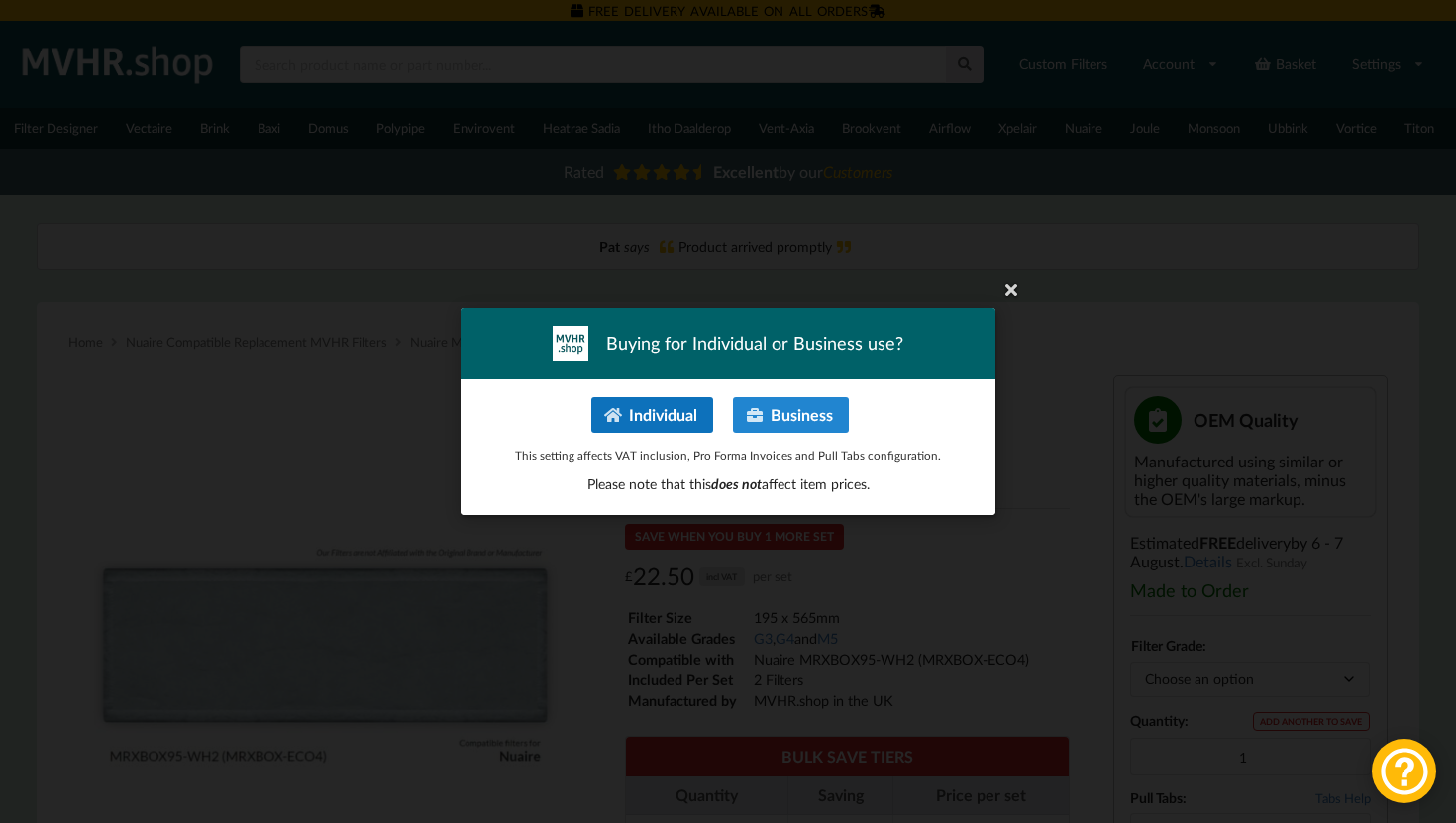 click on "Individual" at bounding box center (652, 415) 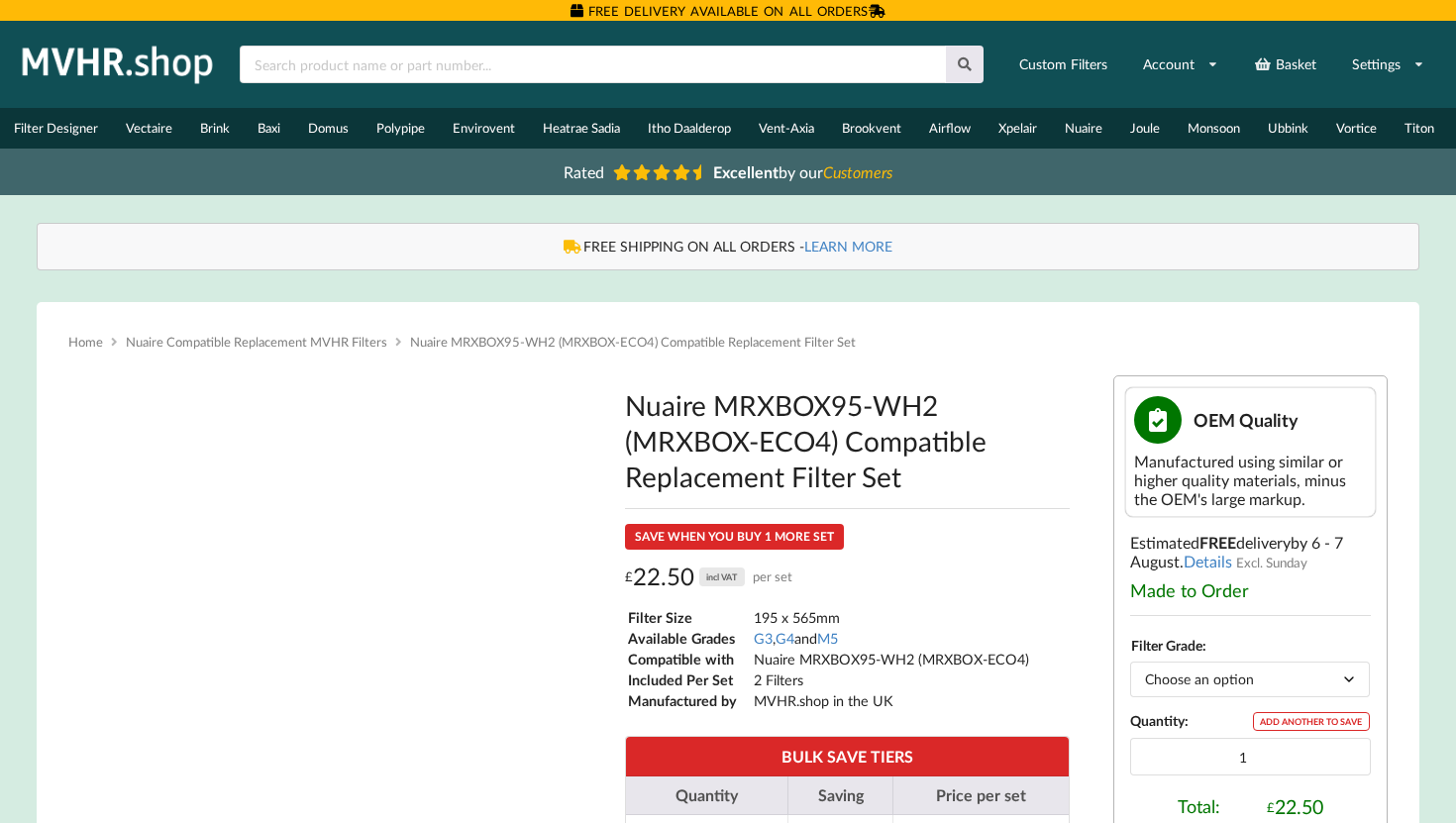 scroll, scrollTop: 0, scrollLeft: 0, axis: both 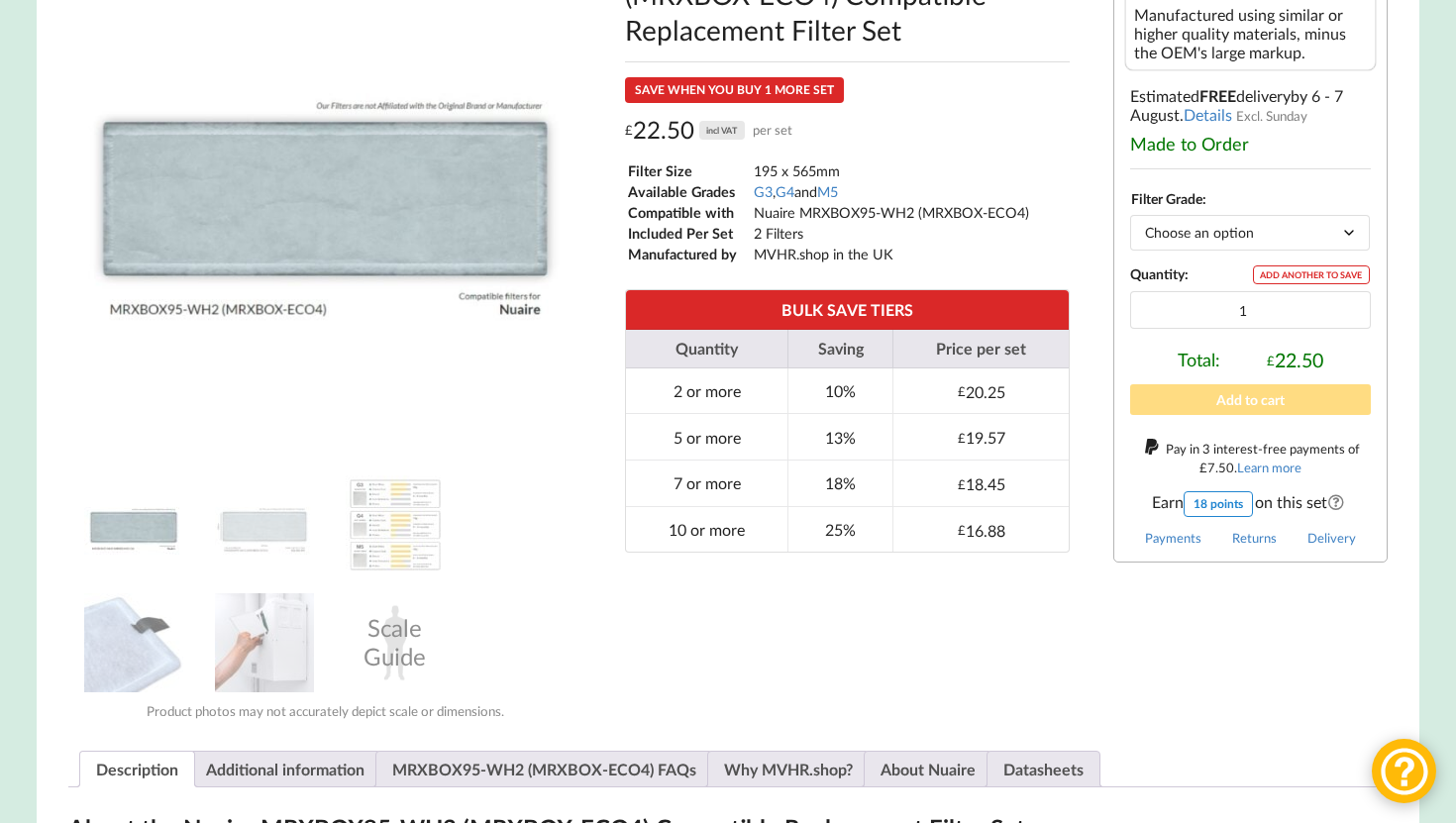 click at bounding box center (134, 525) 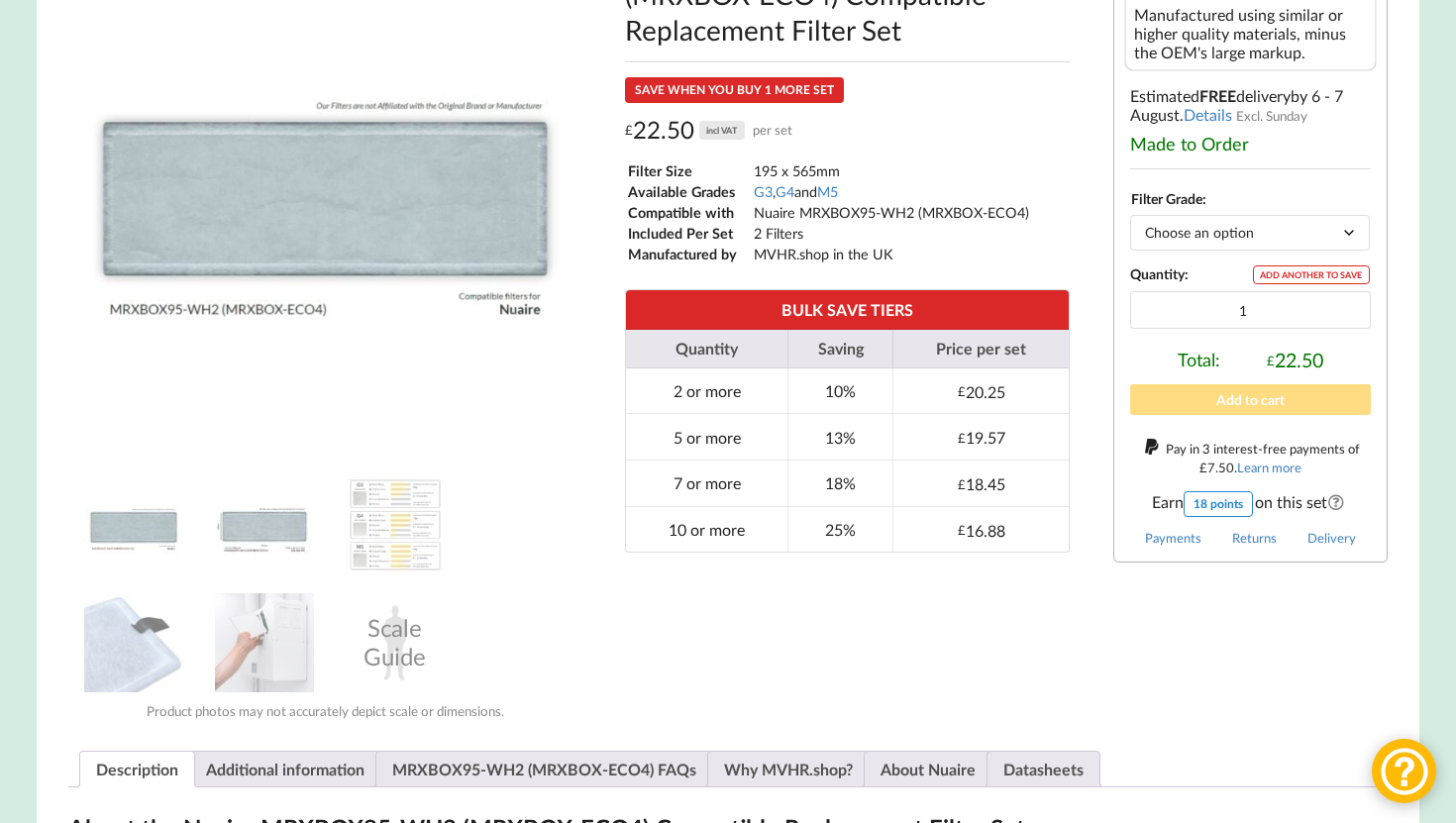 click at bounding box center [264, 525] 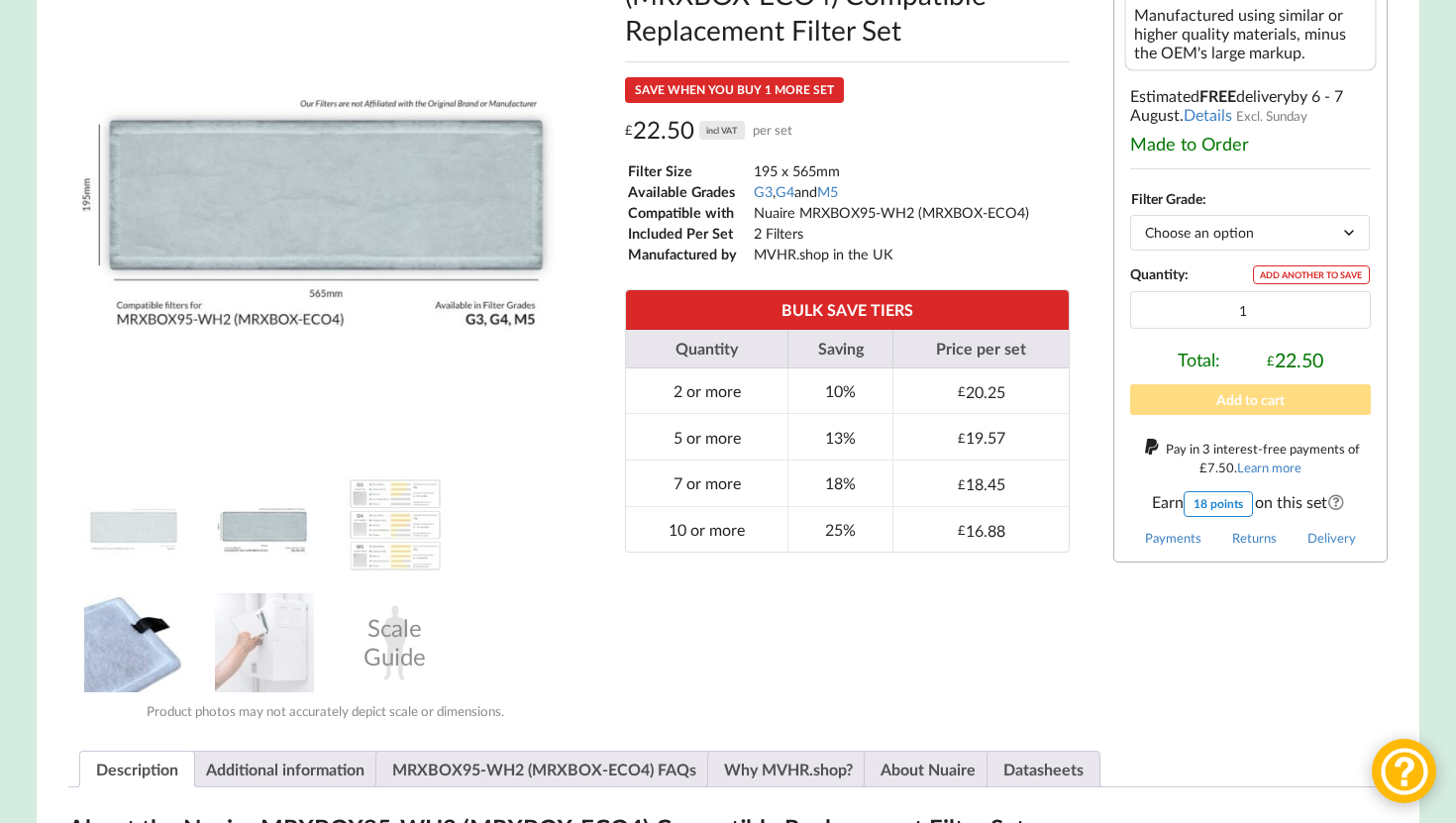 click at bounding box center [134, 643] 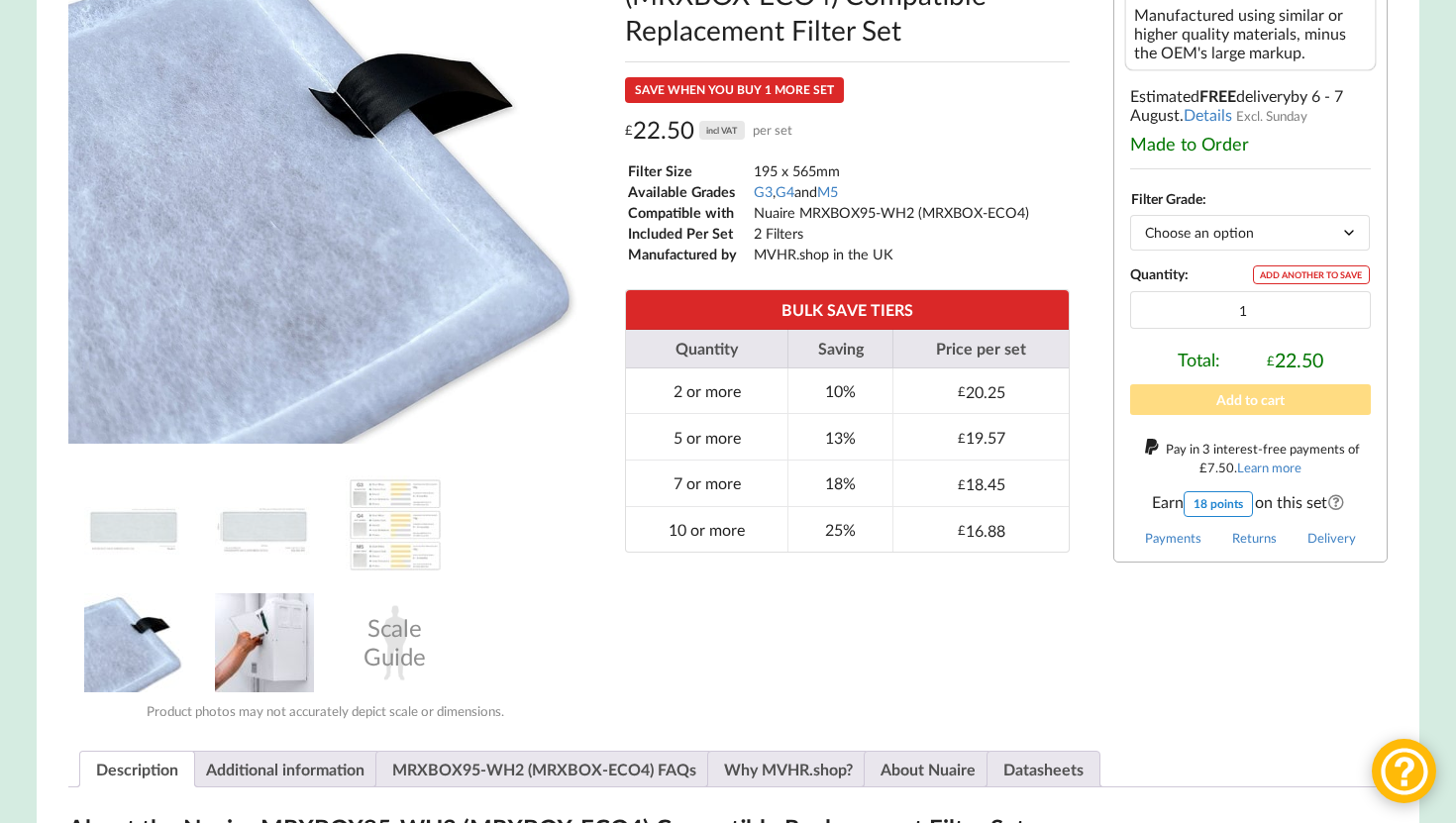 click at bounding box center [264, 643] 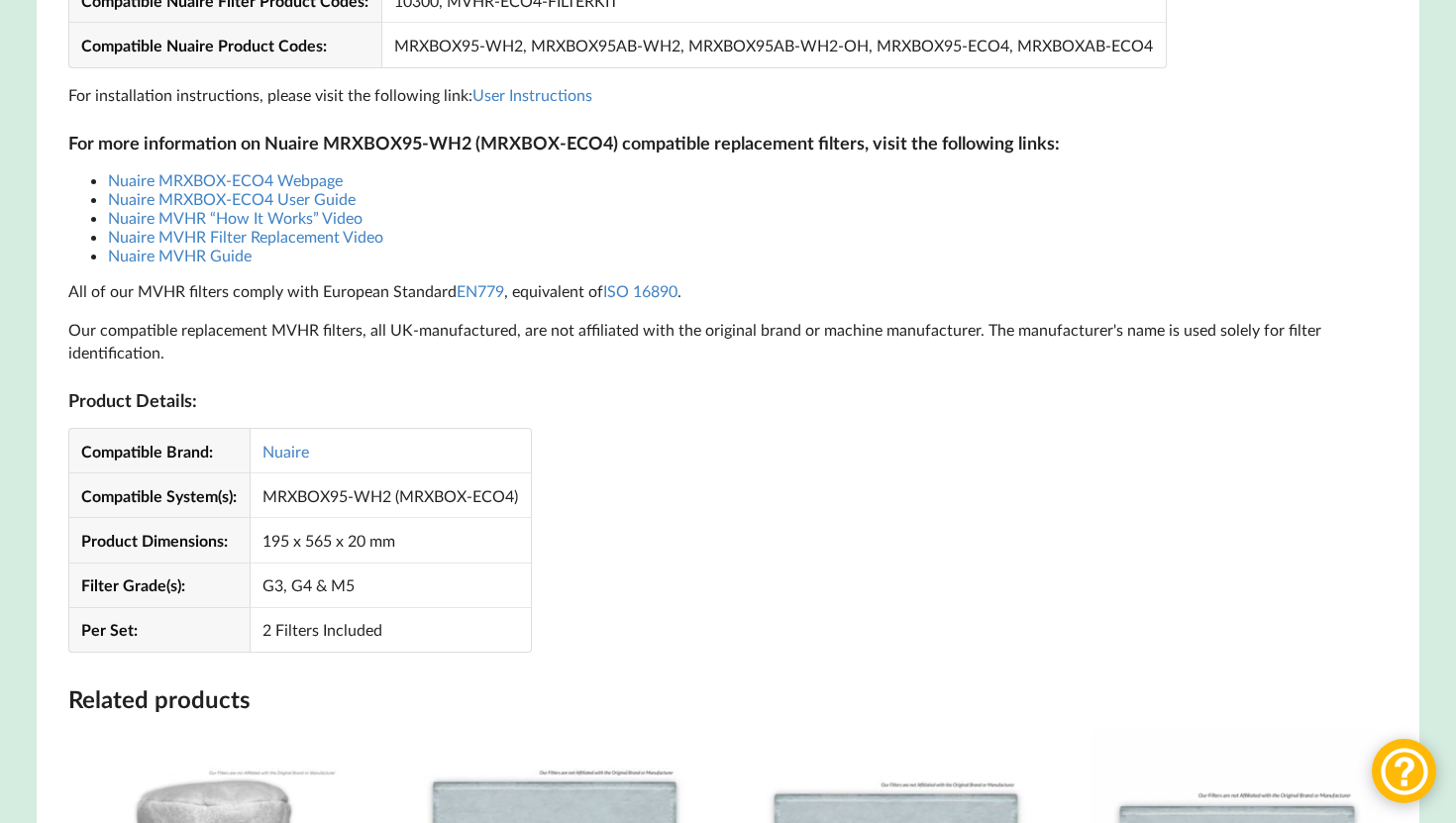 scroll, scrollTop: 1663, scrollLeft: 0, axis: vertical 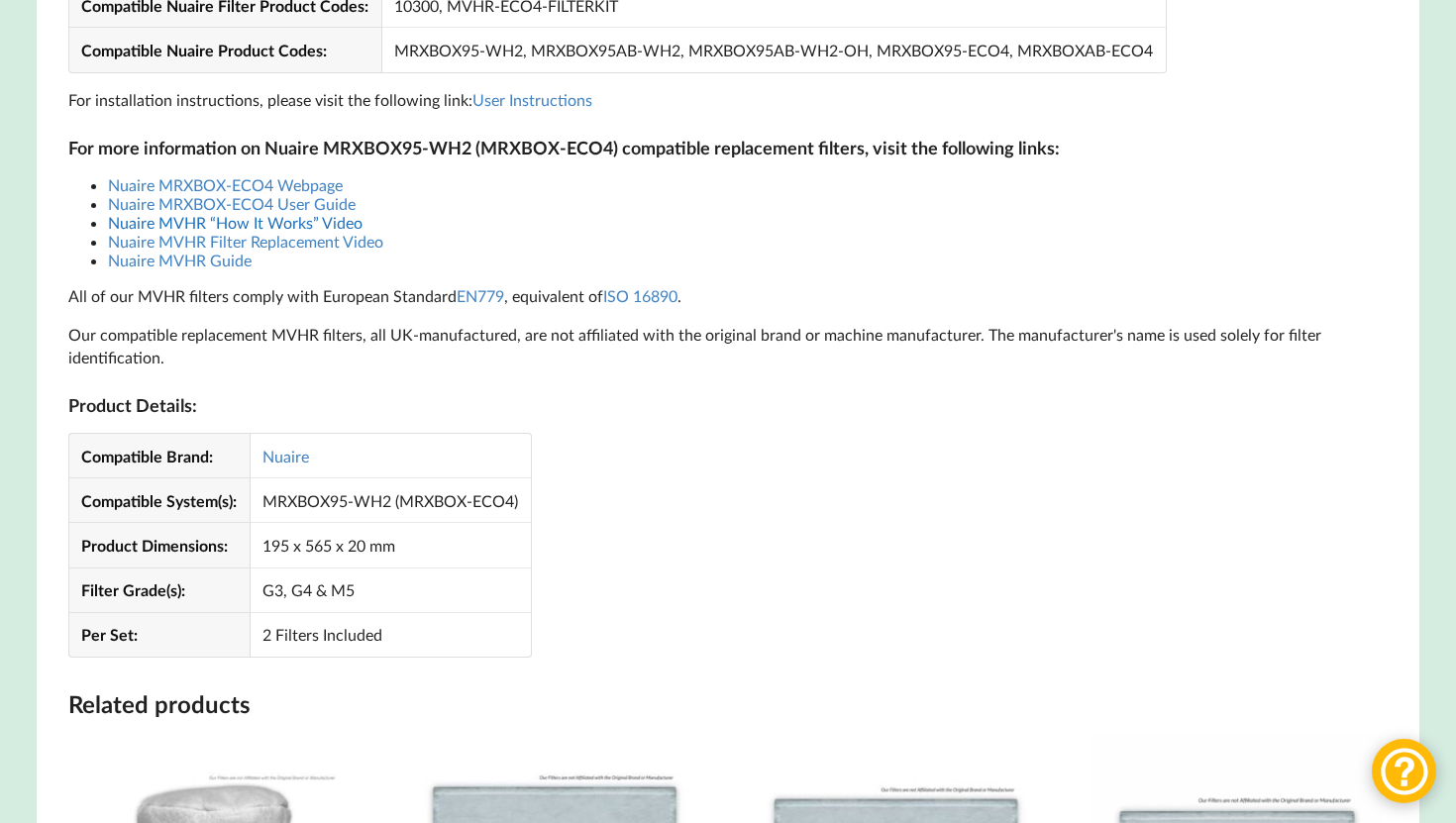 click on "Nuaire MVHR “How It Works” Video" at bounding box center [235, 222] 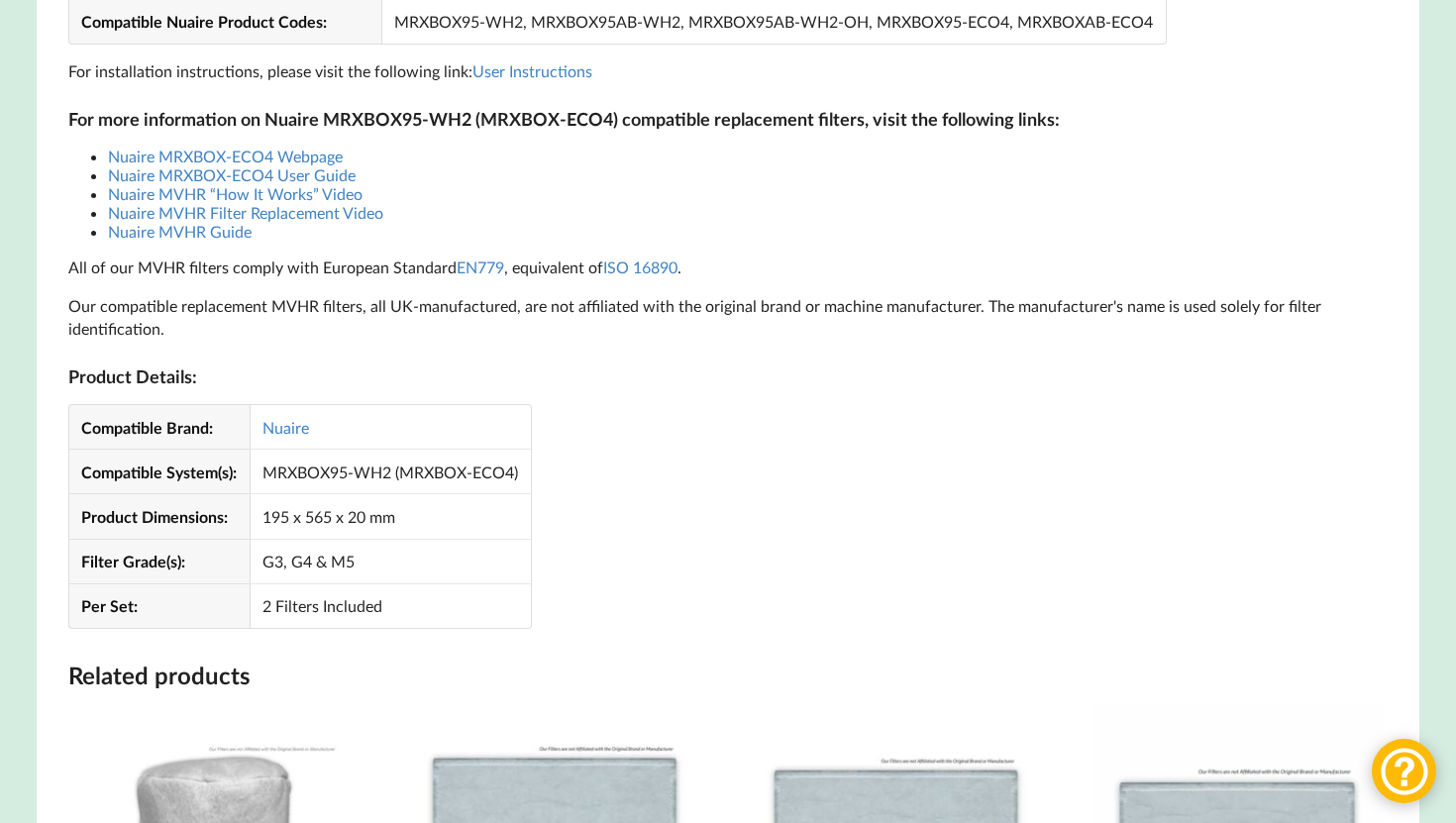 scroll, scrollTop: 1734, scrollLeft: 0, axis: vertical 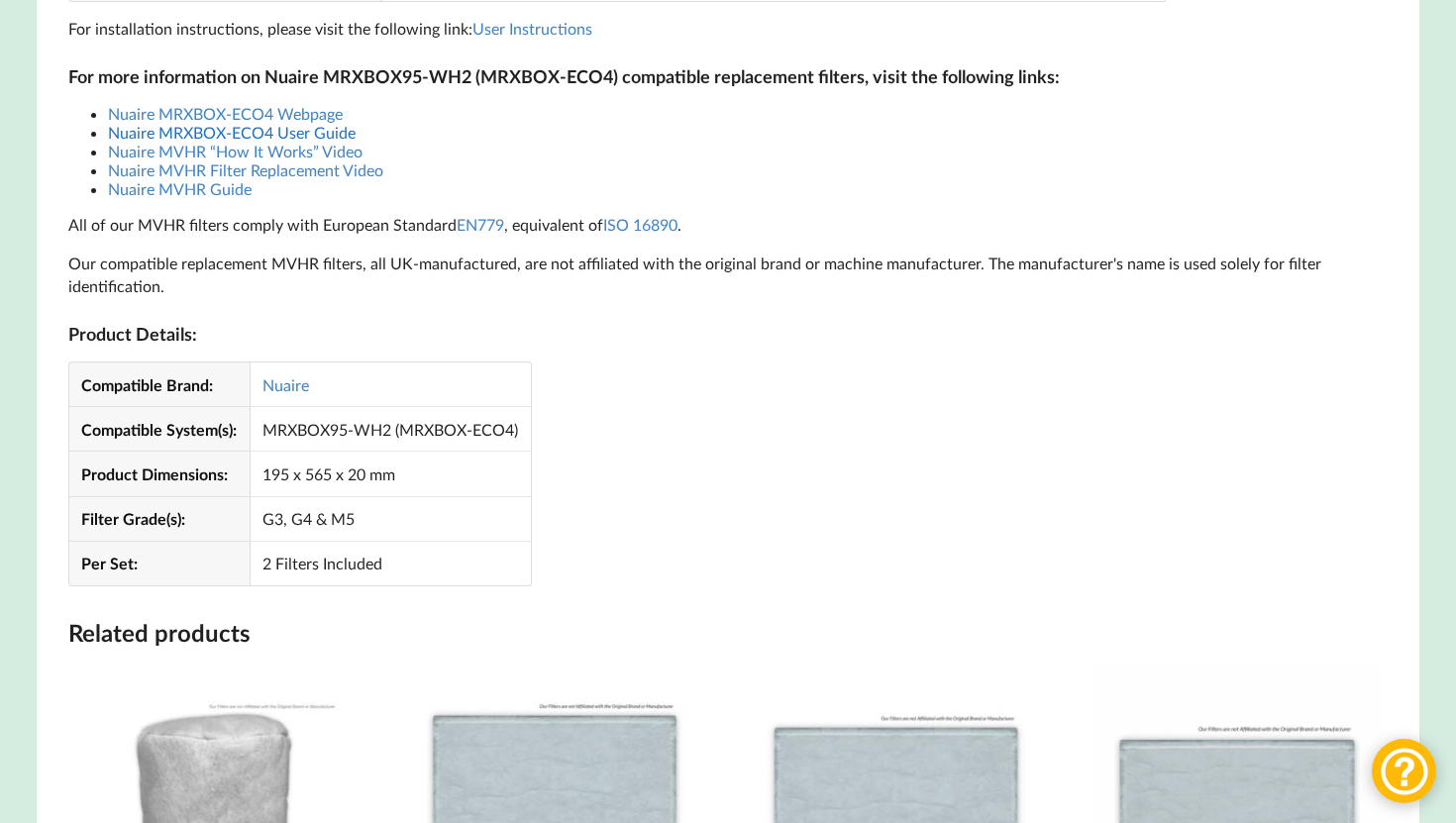 click on "Nuaire MRXBOX-ECO4 User Guide" at bounding box center [232, 132] 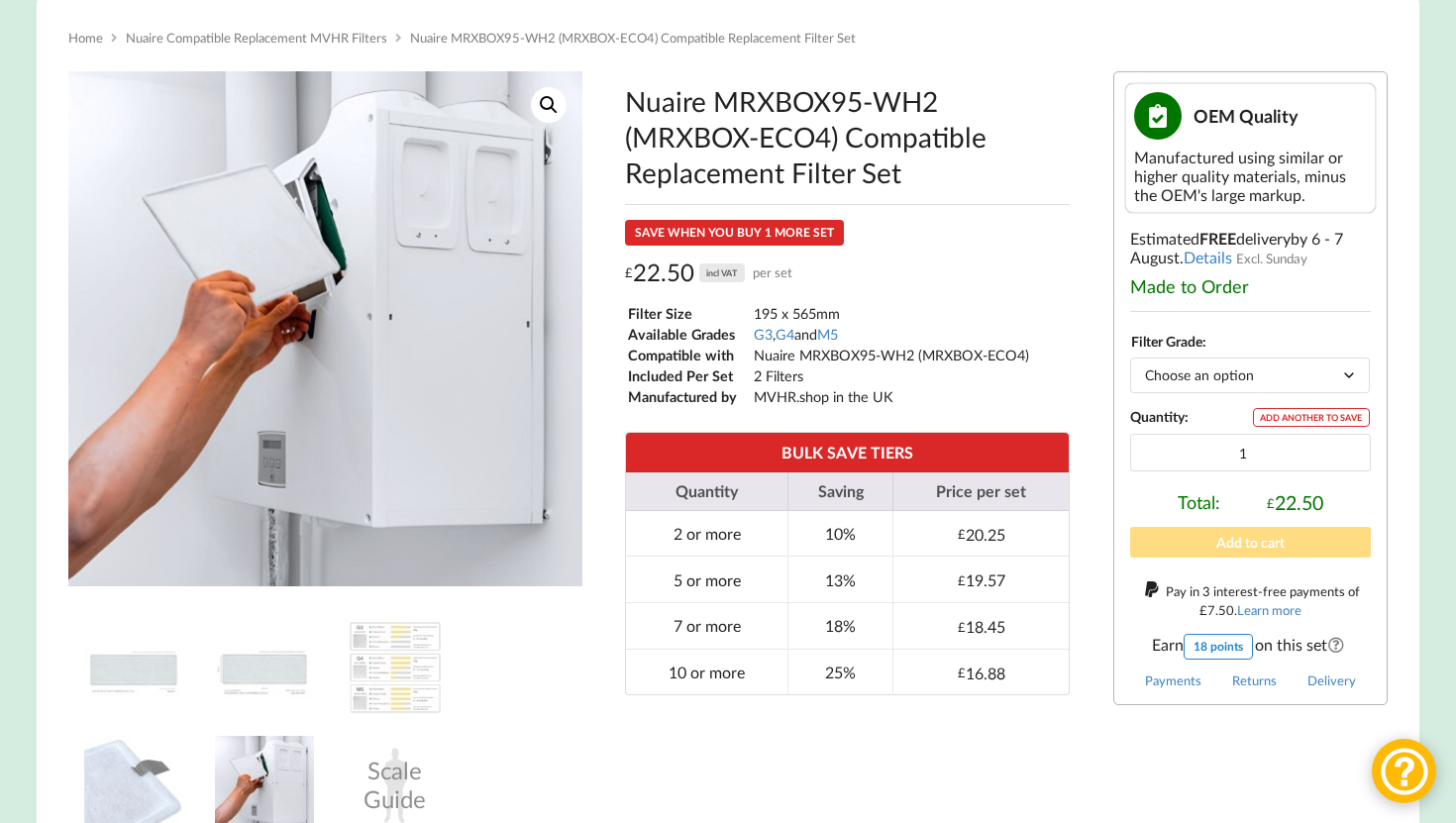 scroll, scrollTop: 320, scrollLeft: 0, axis: vertical 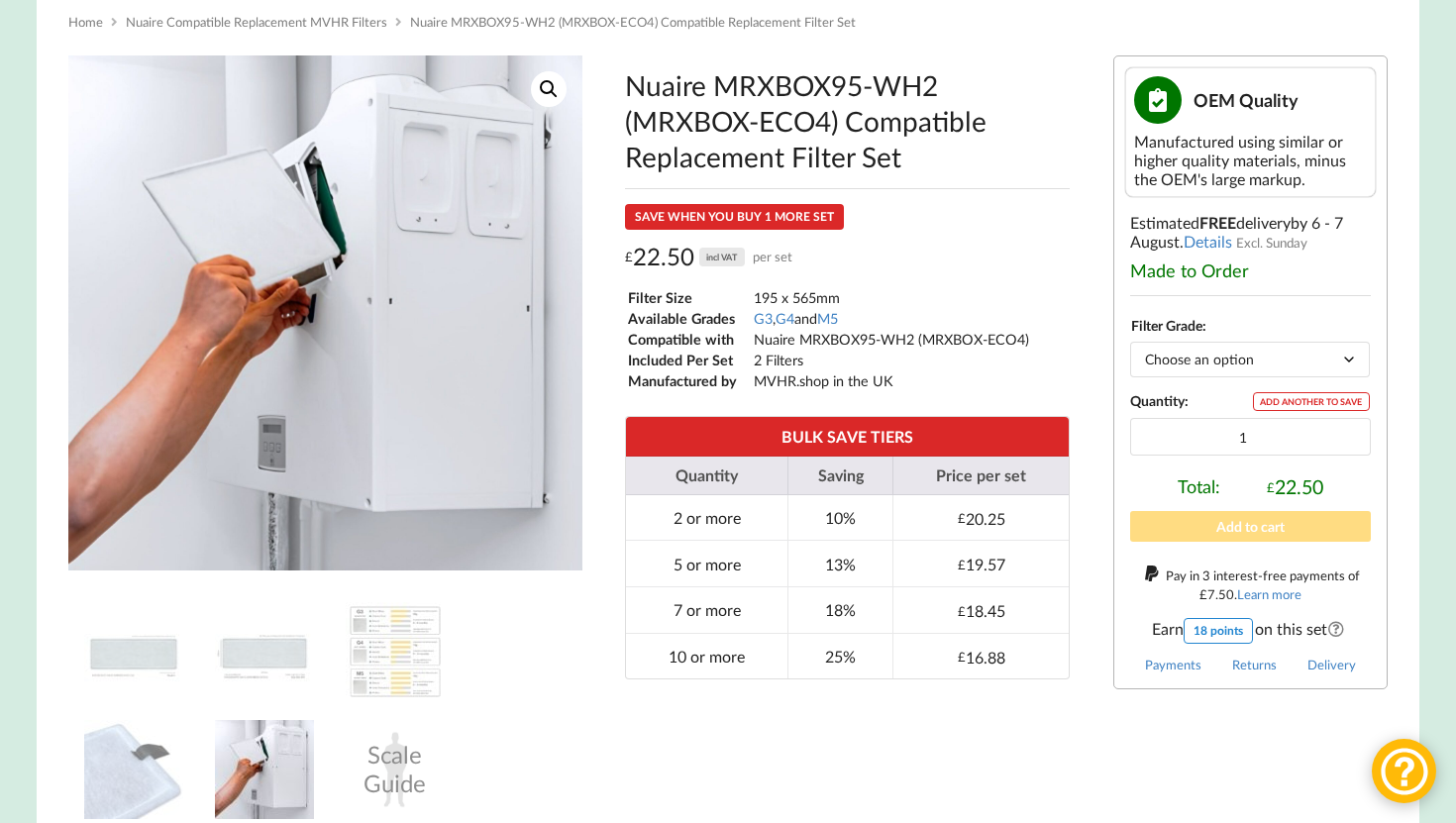 click on "Choose an option G3 G4 M5" at bounding box center [1250, 359] 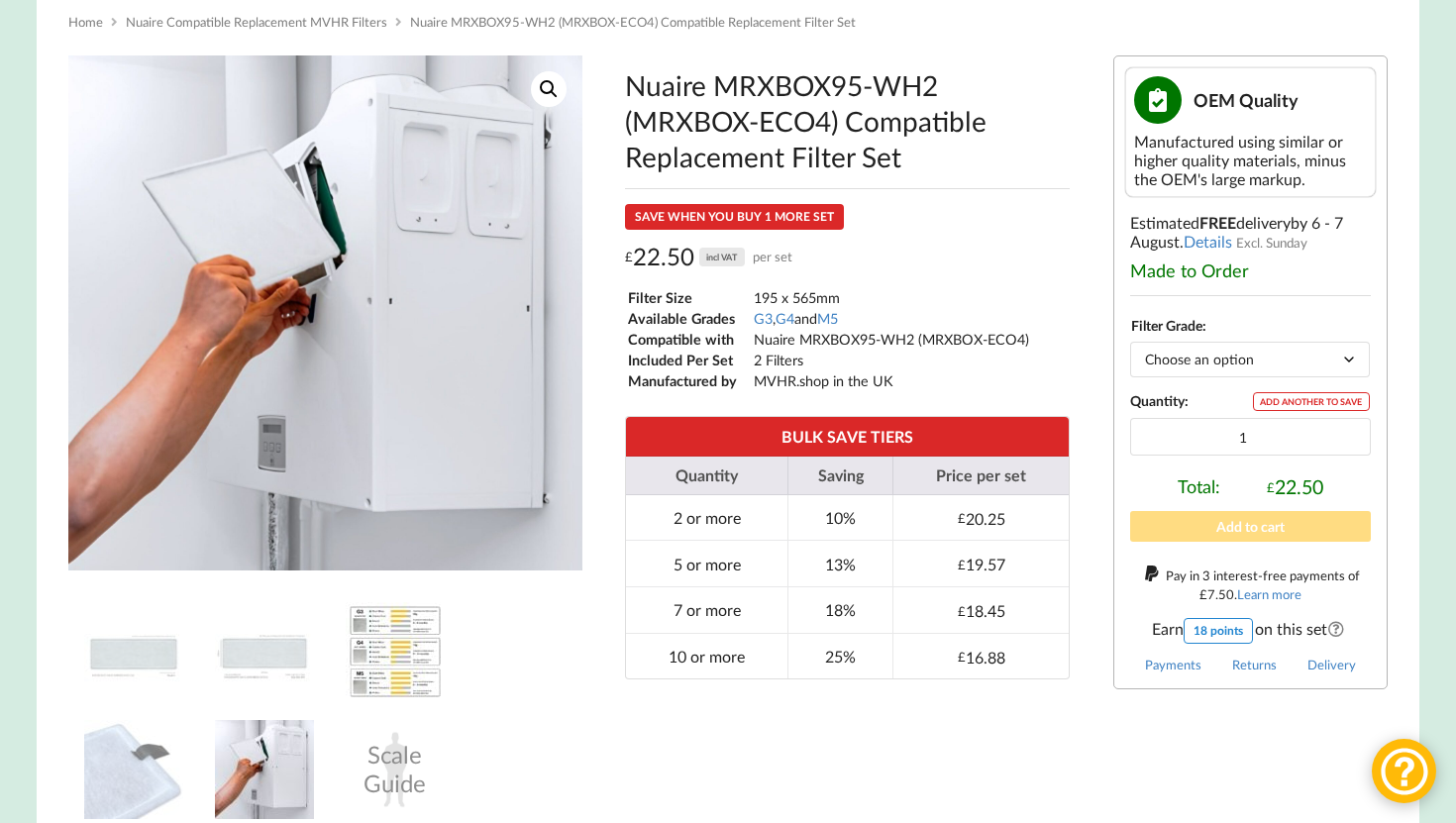 click at bounding box center [395, 652] 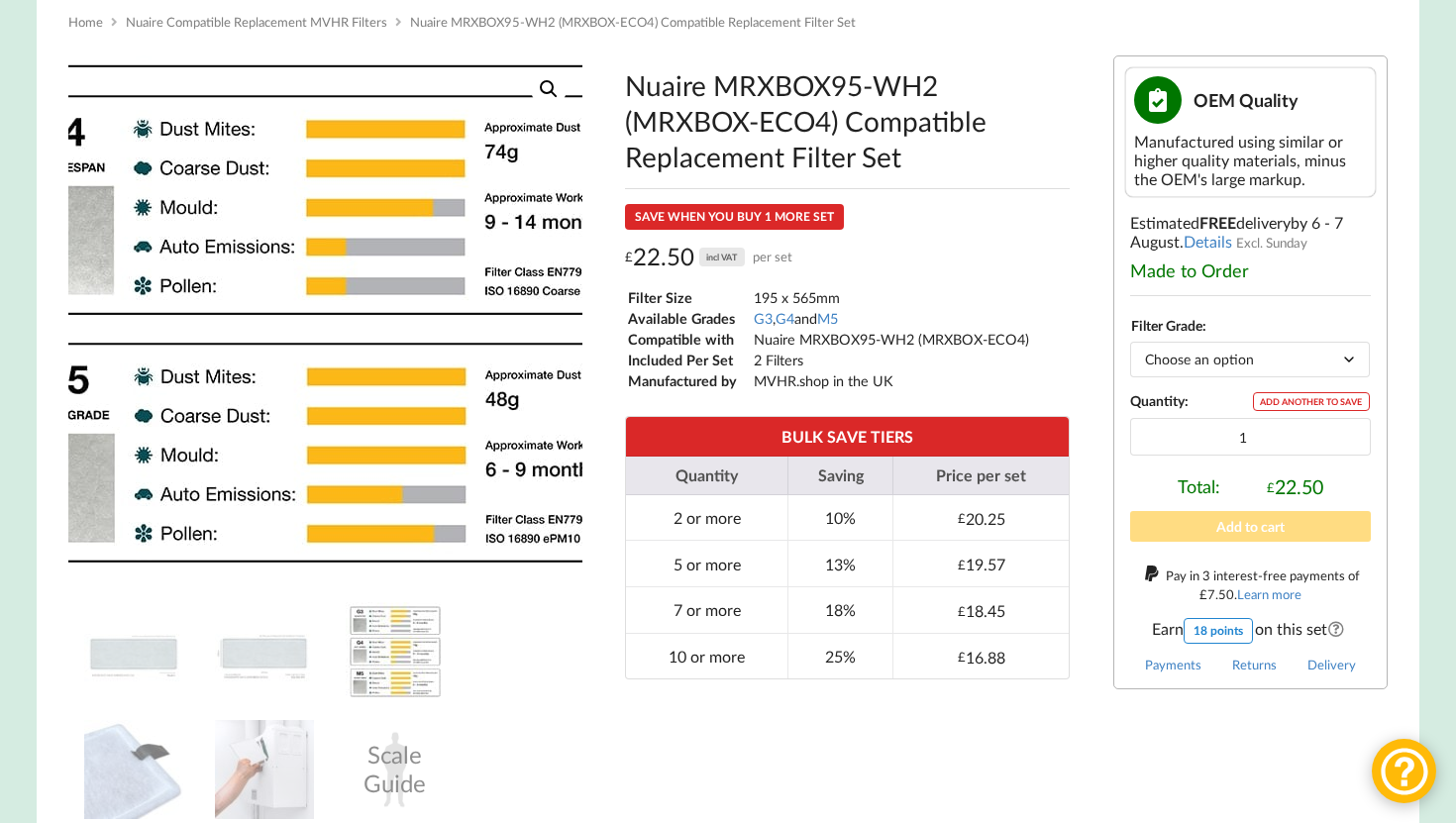scroll, scrollTop: 322, scrollLeft: 0, axis: vertical 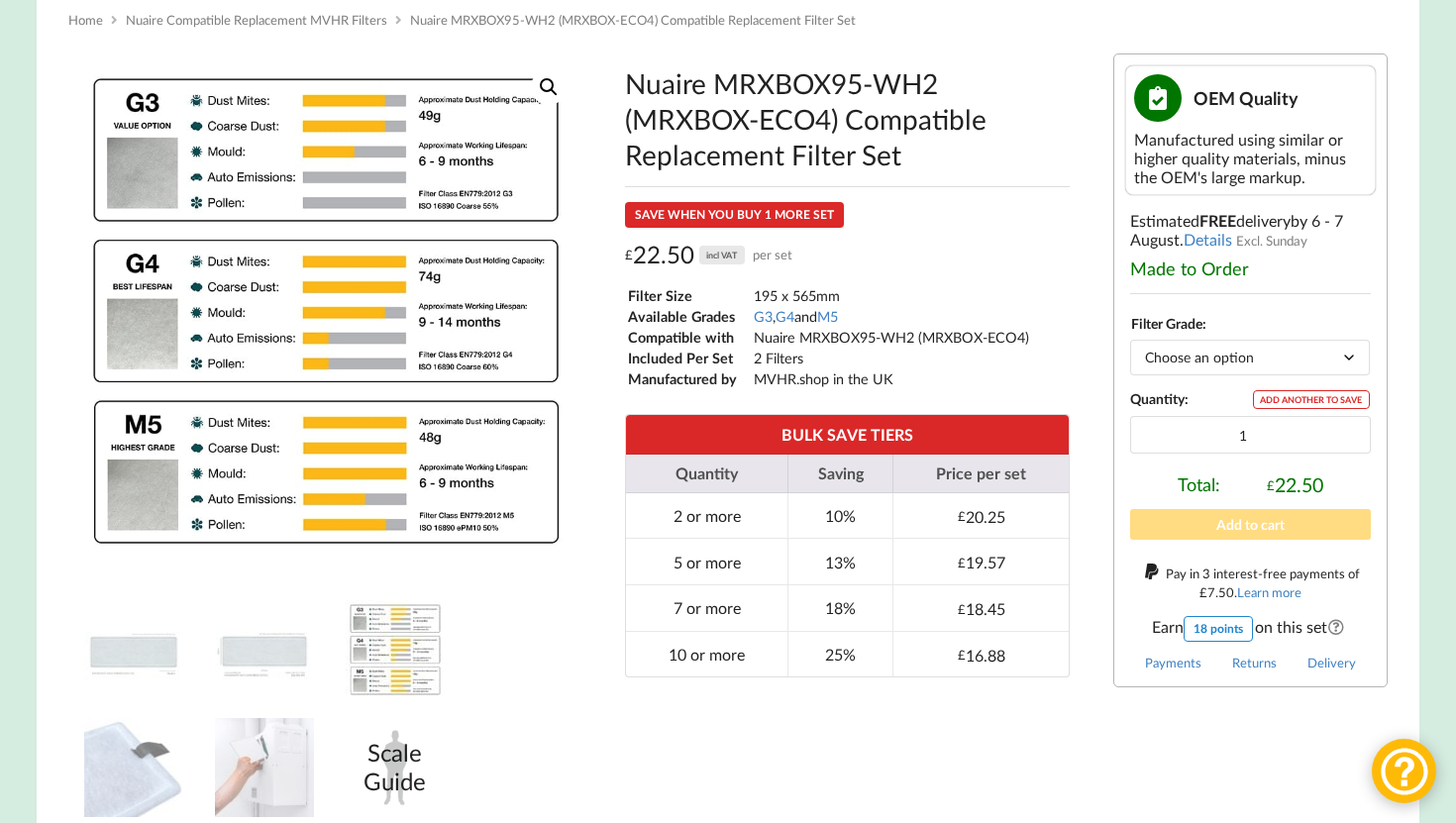 click on "Scale Guide" at bounding box center [395, 768] 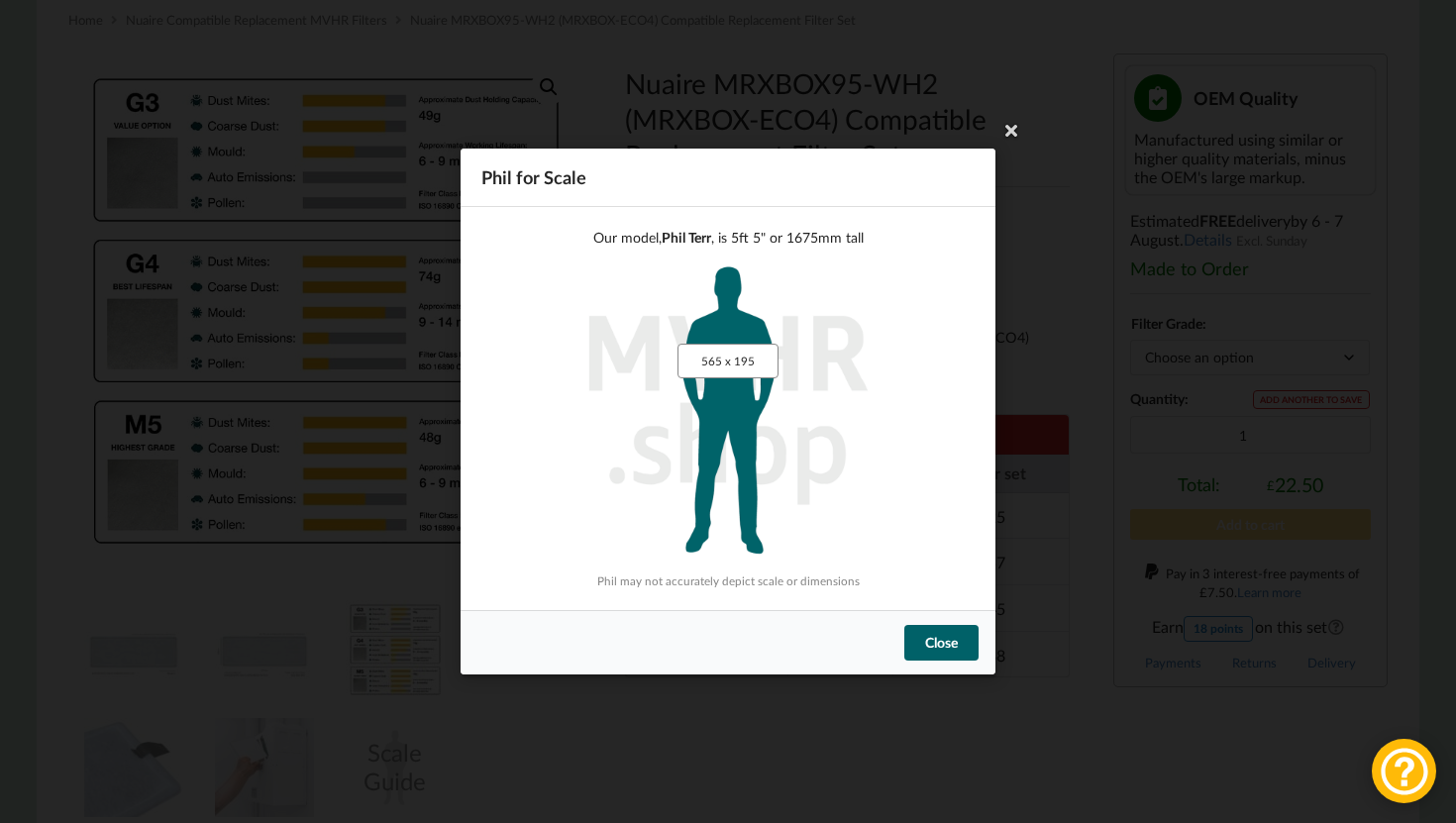 click on "Close" at bounding box center (941, 643) 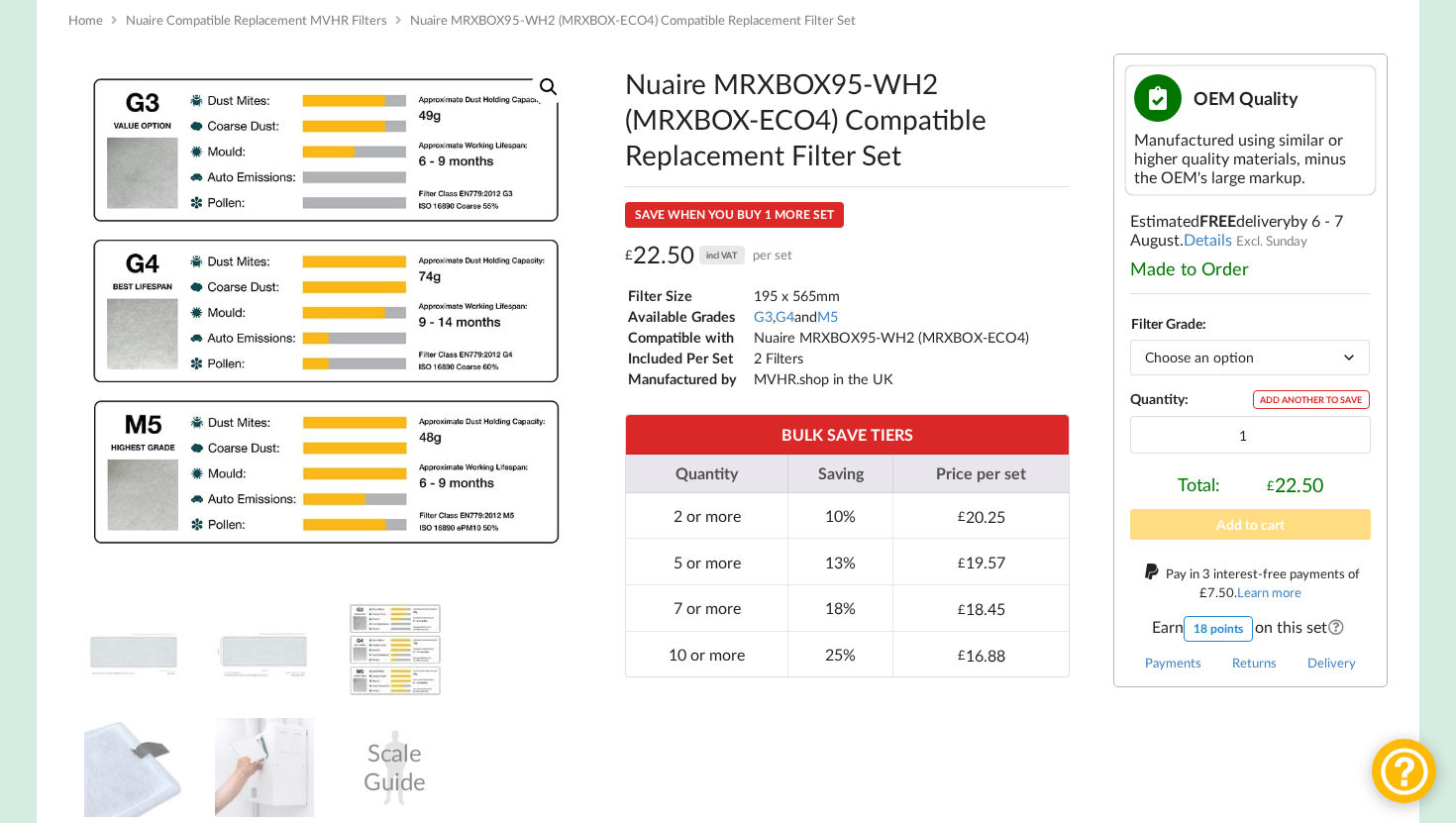 click on "Choose an option G3 G4 M5" at bounding box center (1250, 357) 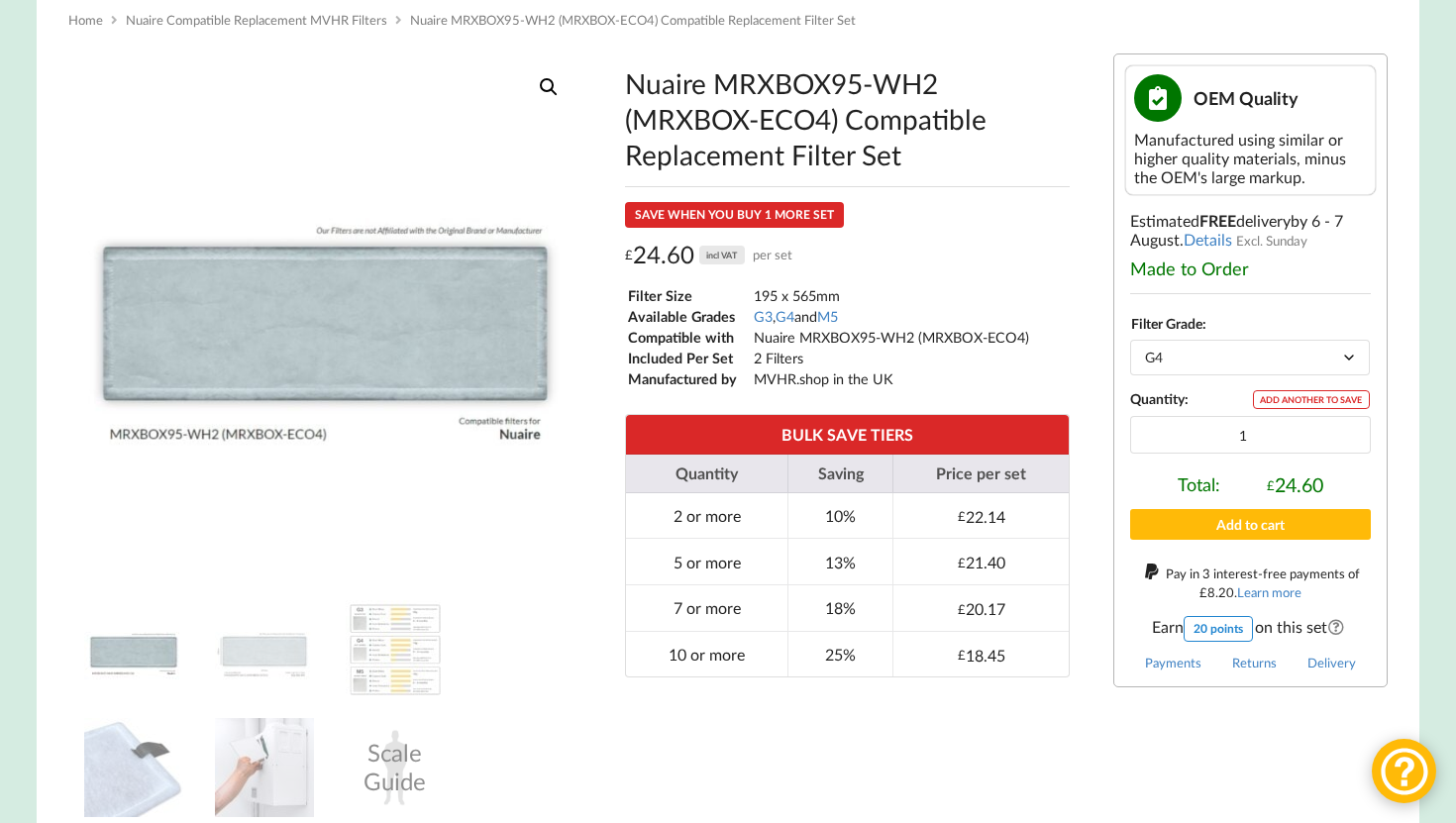 click on "Choose an option G3 G4 M5" at bounding box center [1250, 357] 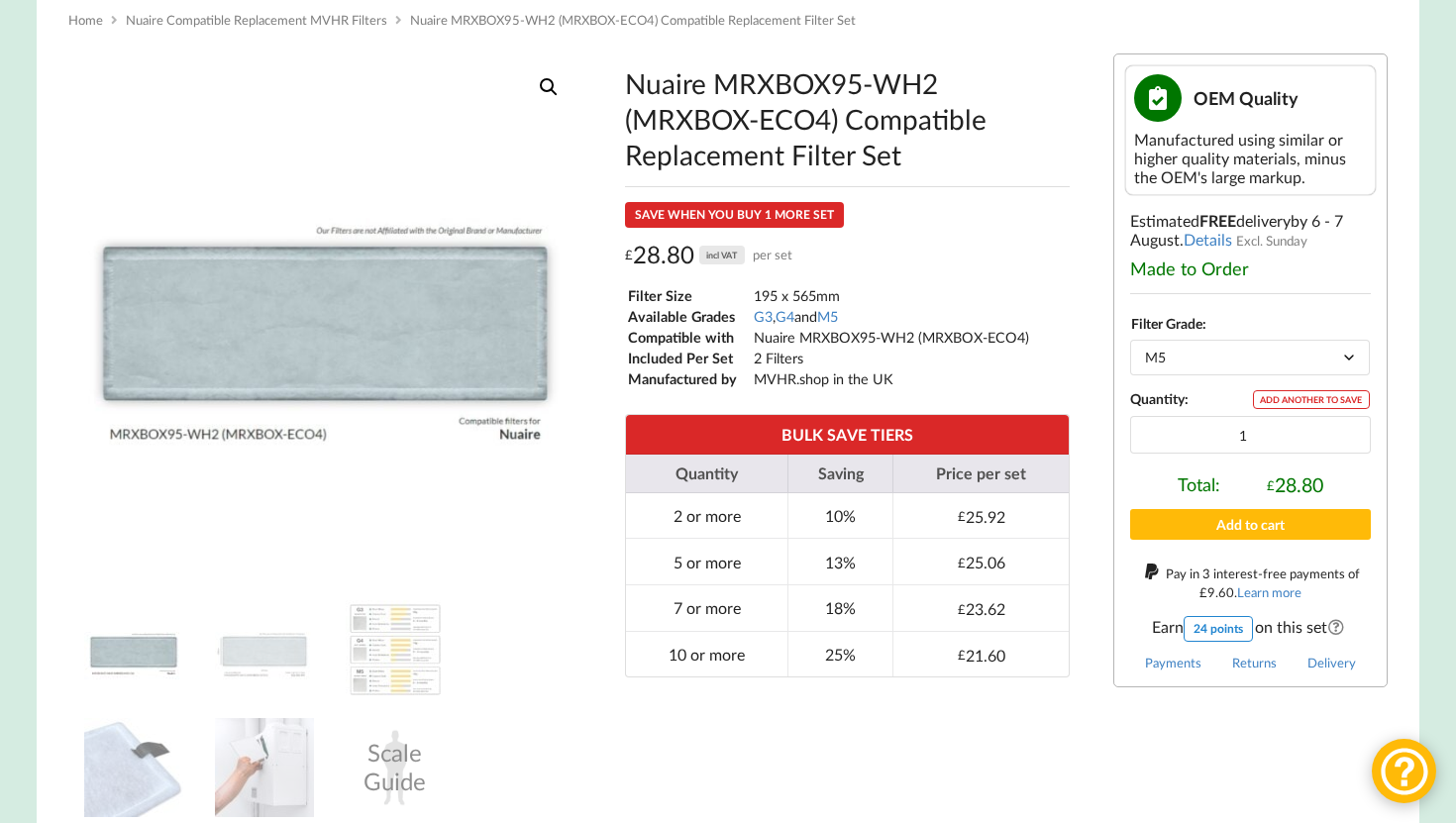 click on "Choose an option G3 G4 M5" at bounding box center (1250, 357) 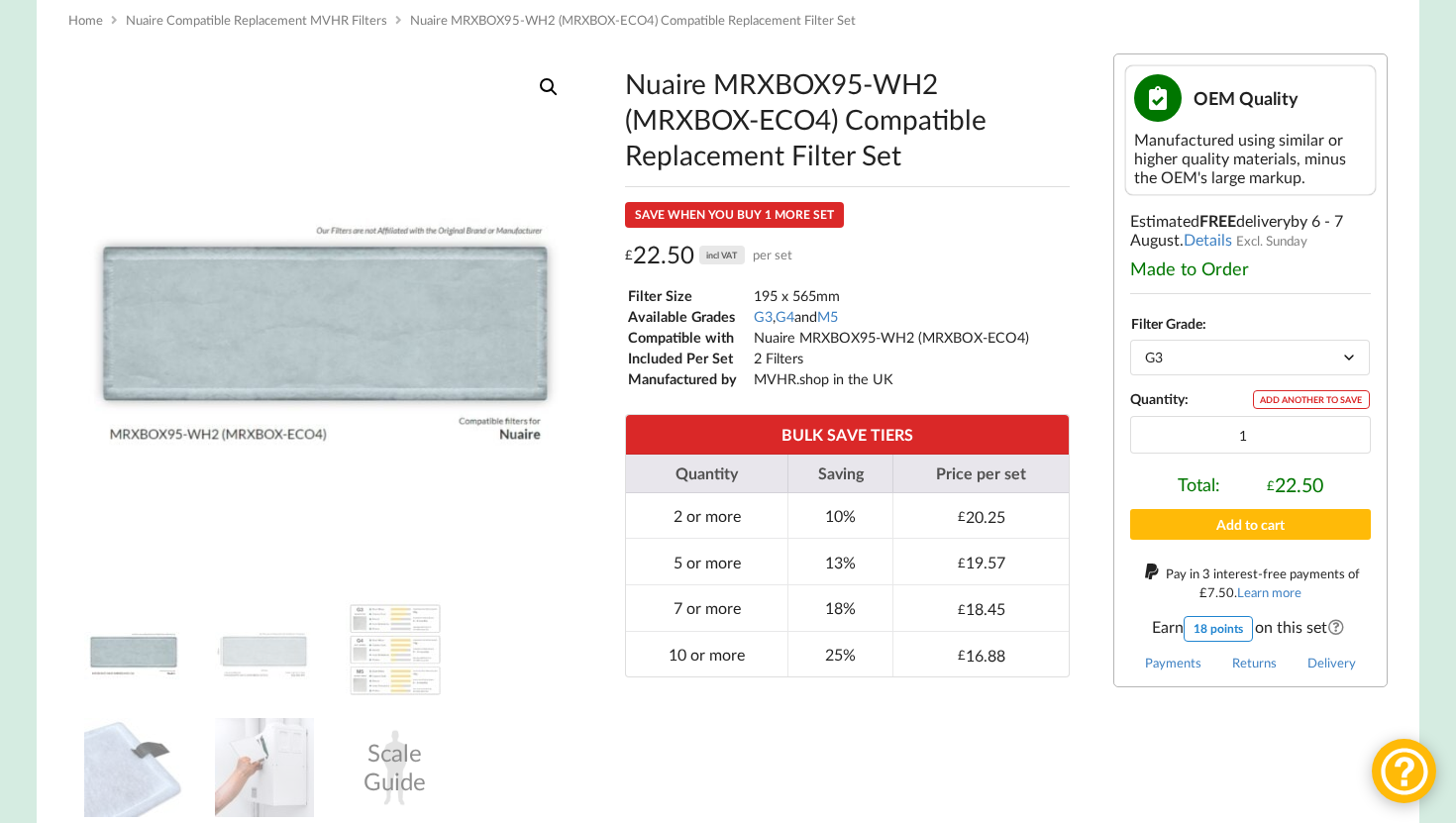 click on "Choose an option G3 G4 M5" at bounding box center (1250, 357) 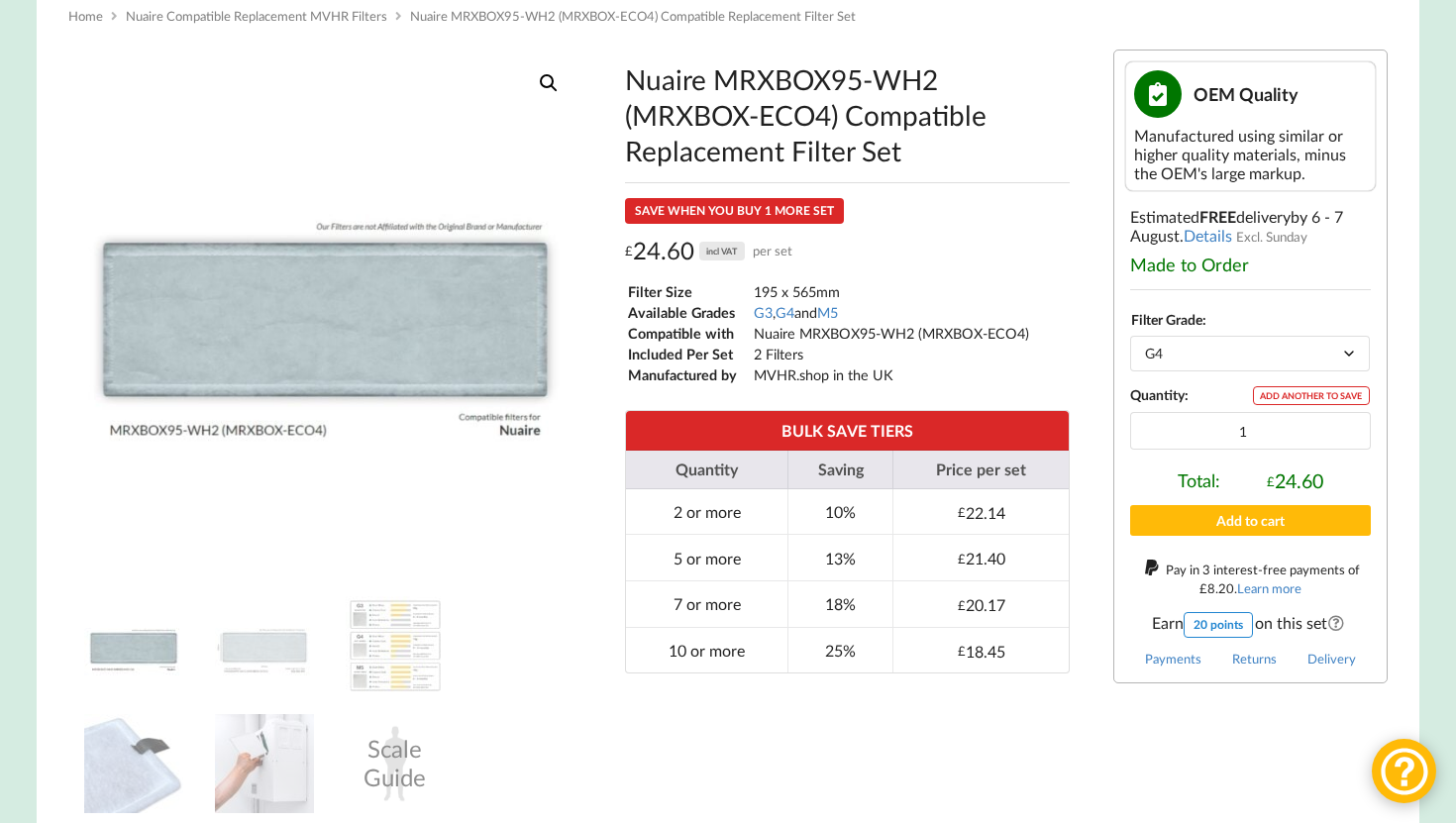 scroll, scrollTop: 332, scrollLeft: 0, axis: vertical 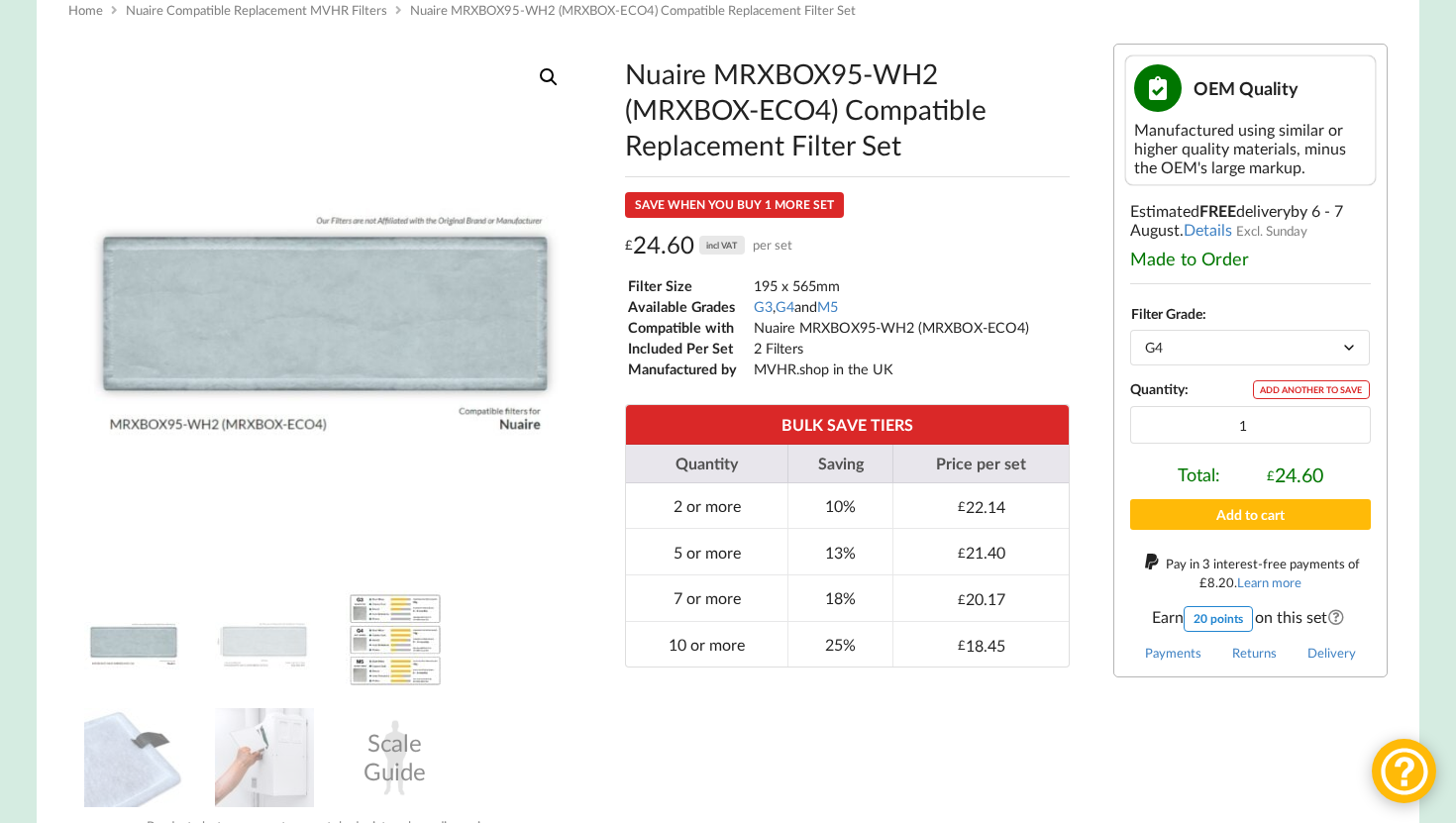 click at bounding box center (395, 640) 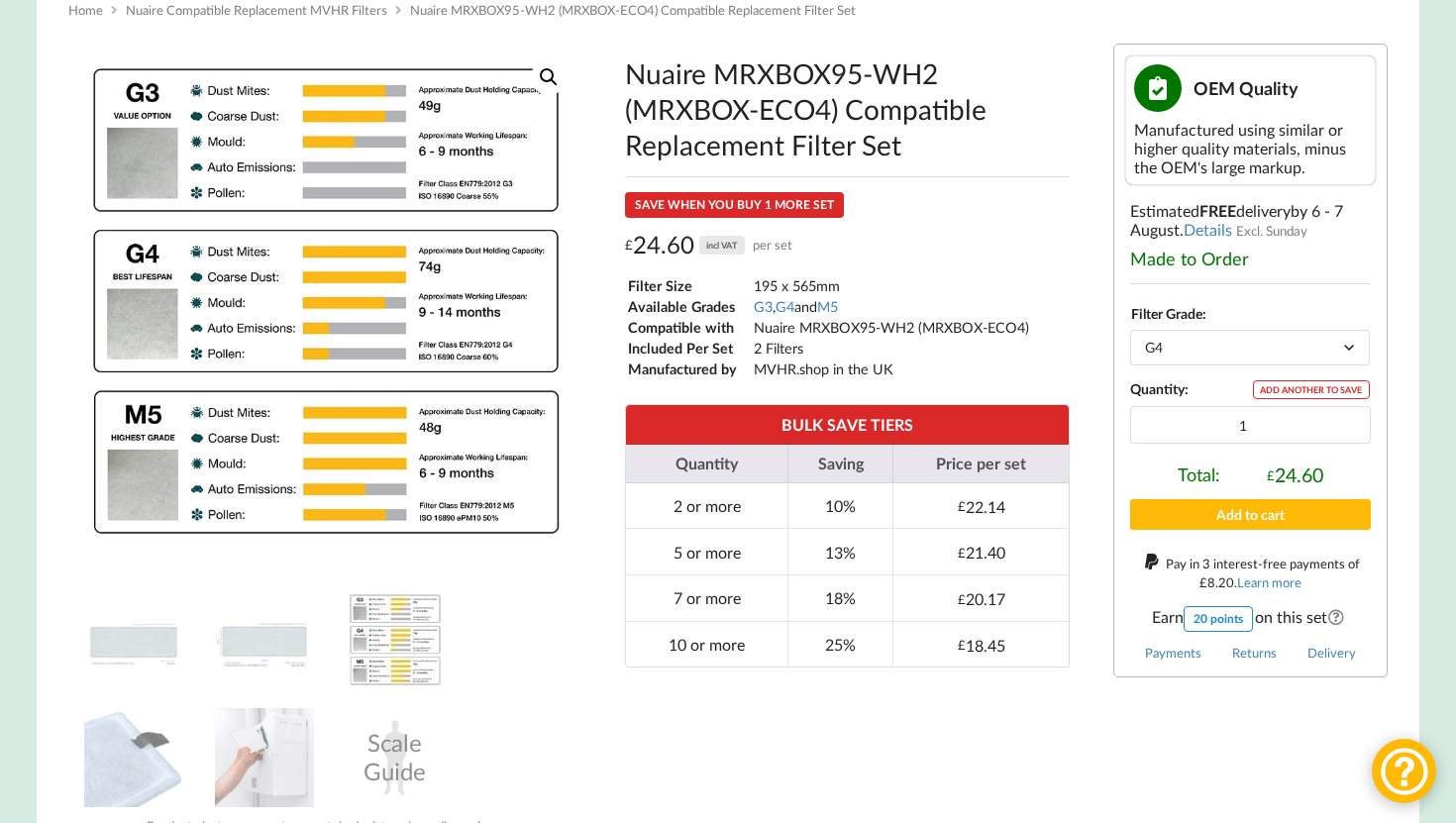 click on "Choose an option G3 G4 M5" at bounding box center (1250, 347) 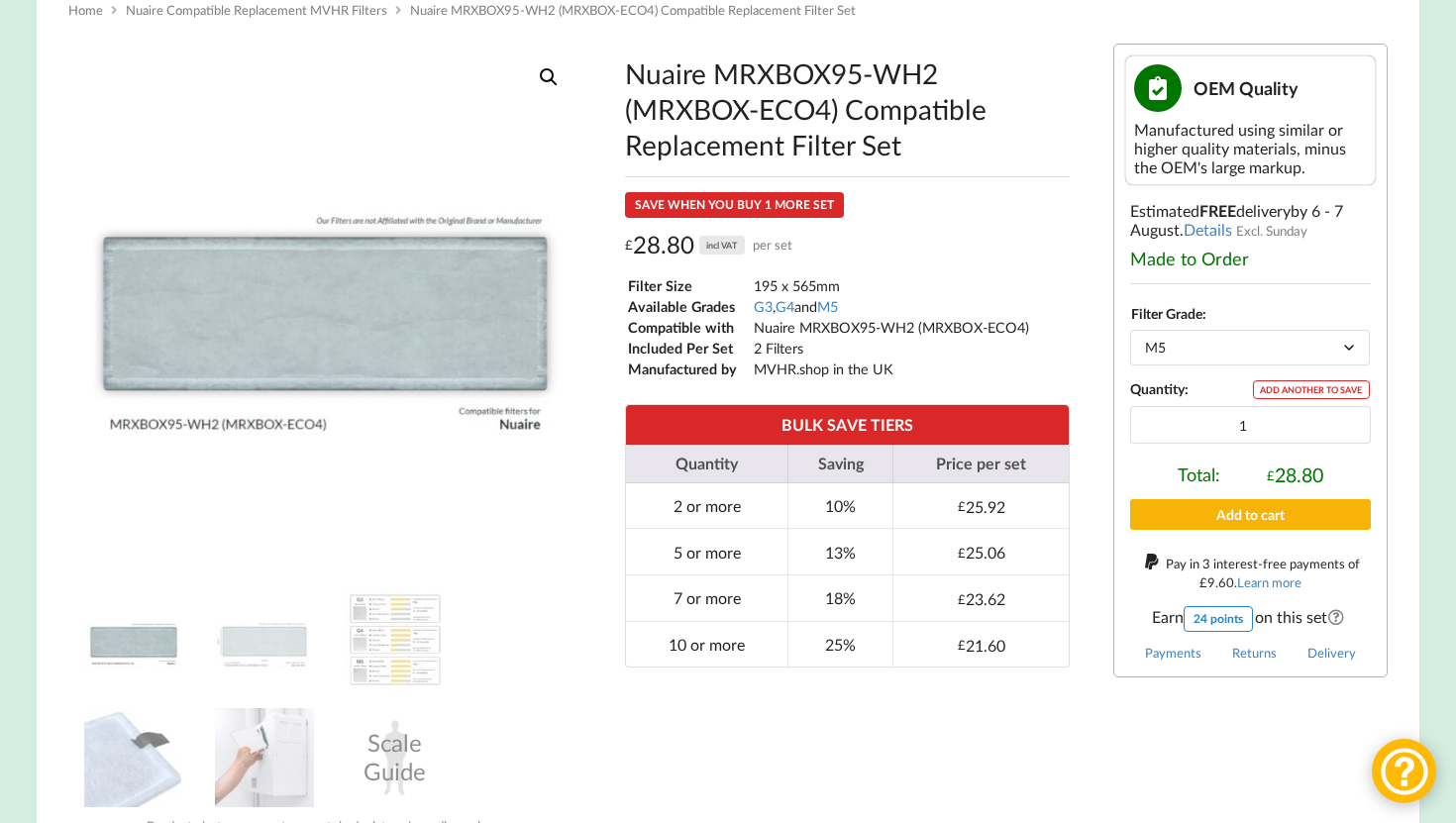 click on "Add to cart" at bounding box center (1250, 514) 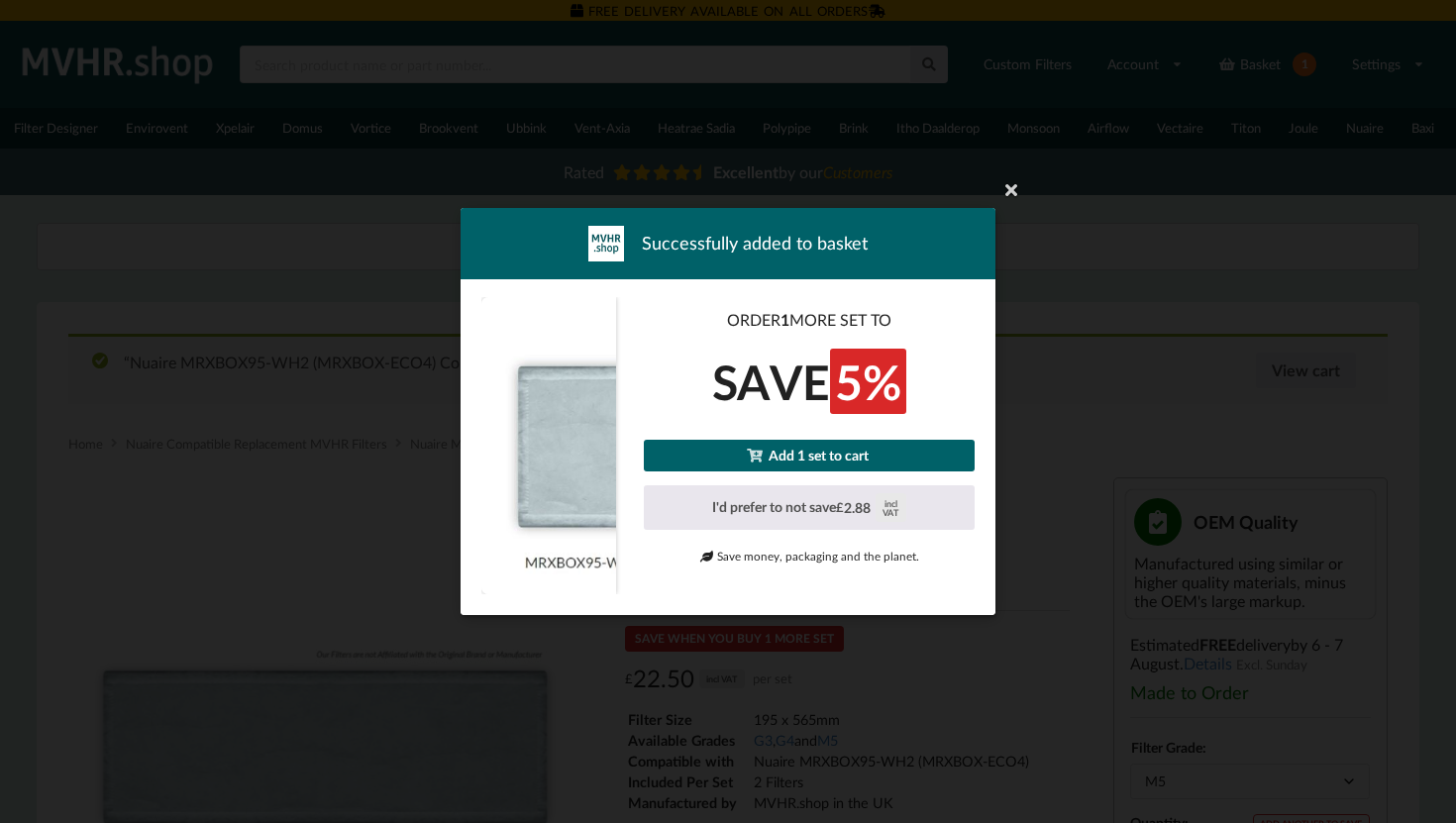 scroll, scrollTop: 0, scrollLeft: 0, axis: both 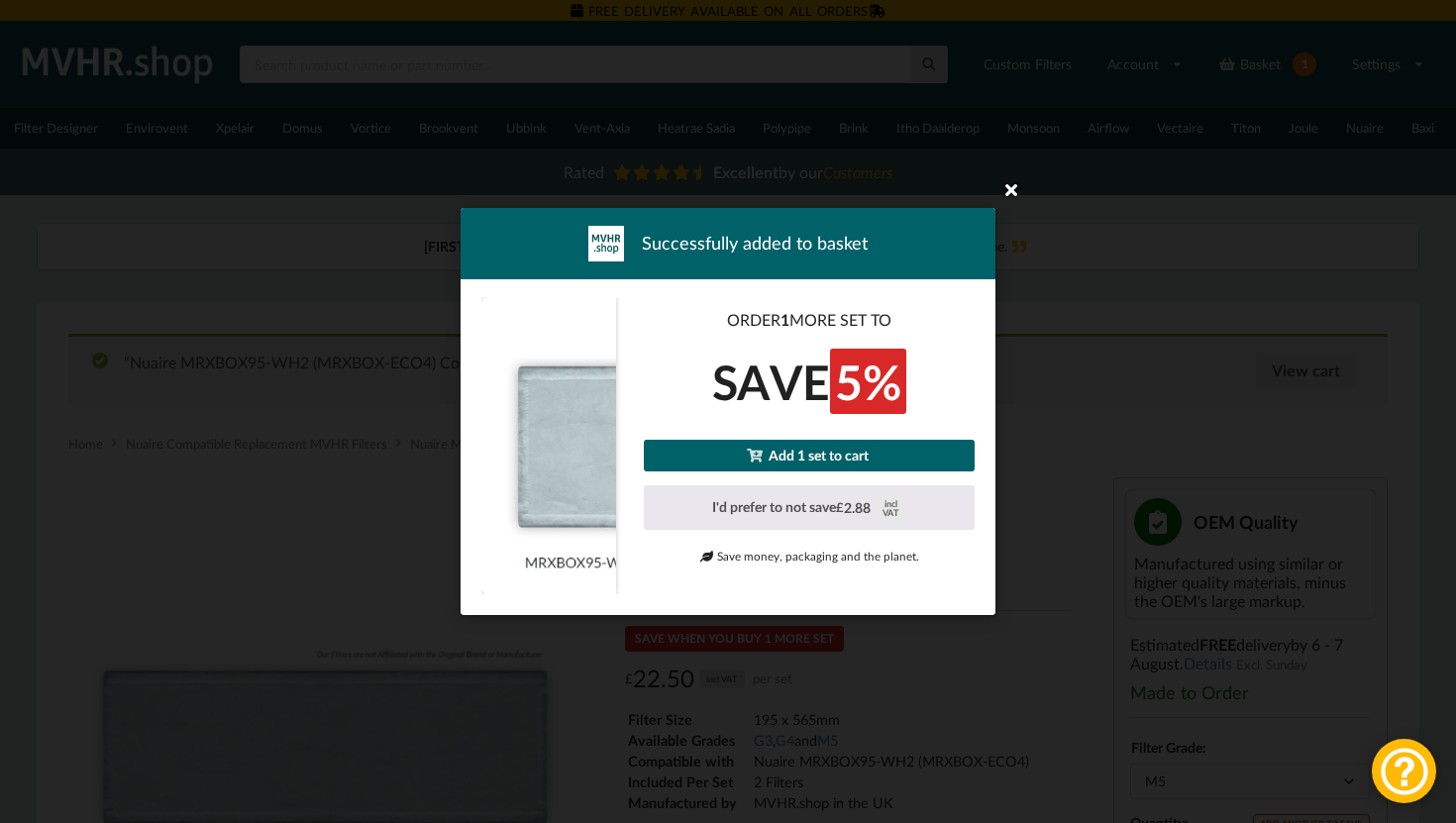 click at bounding box center [1011, 189] 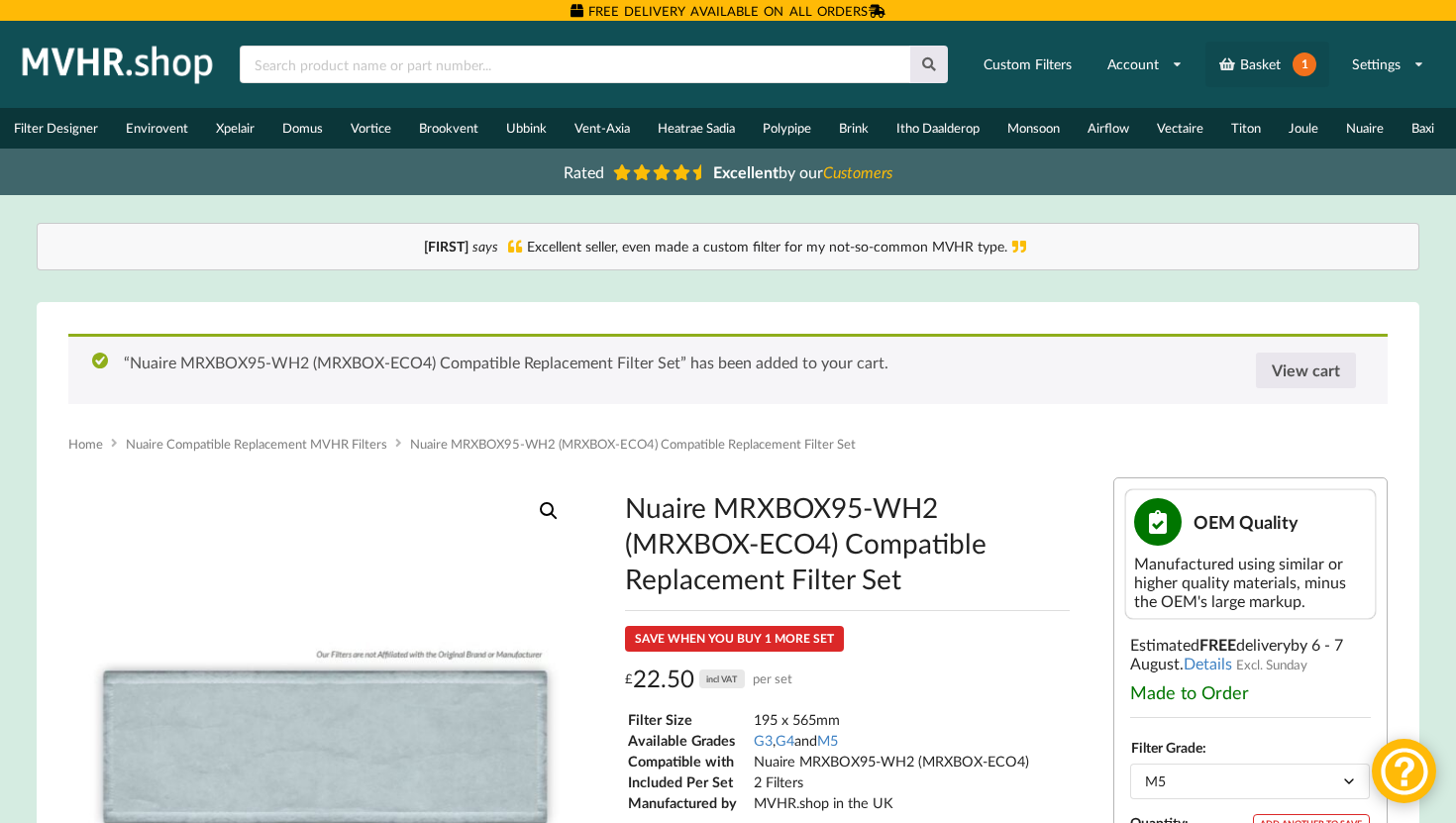 click on "Basket
1" at bounding box center [1267, 64] 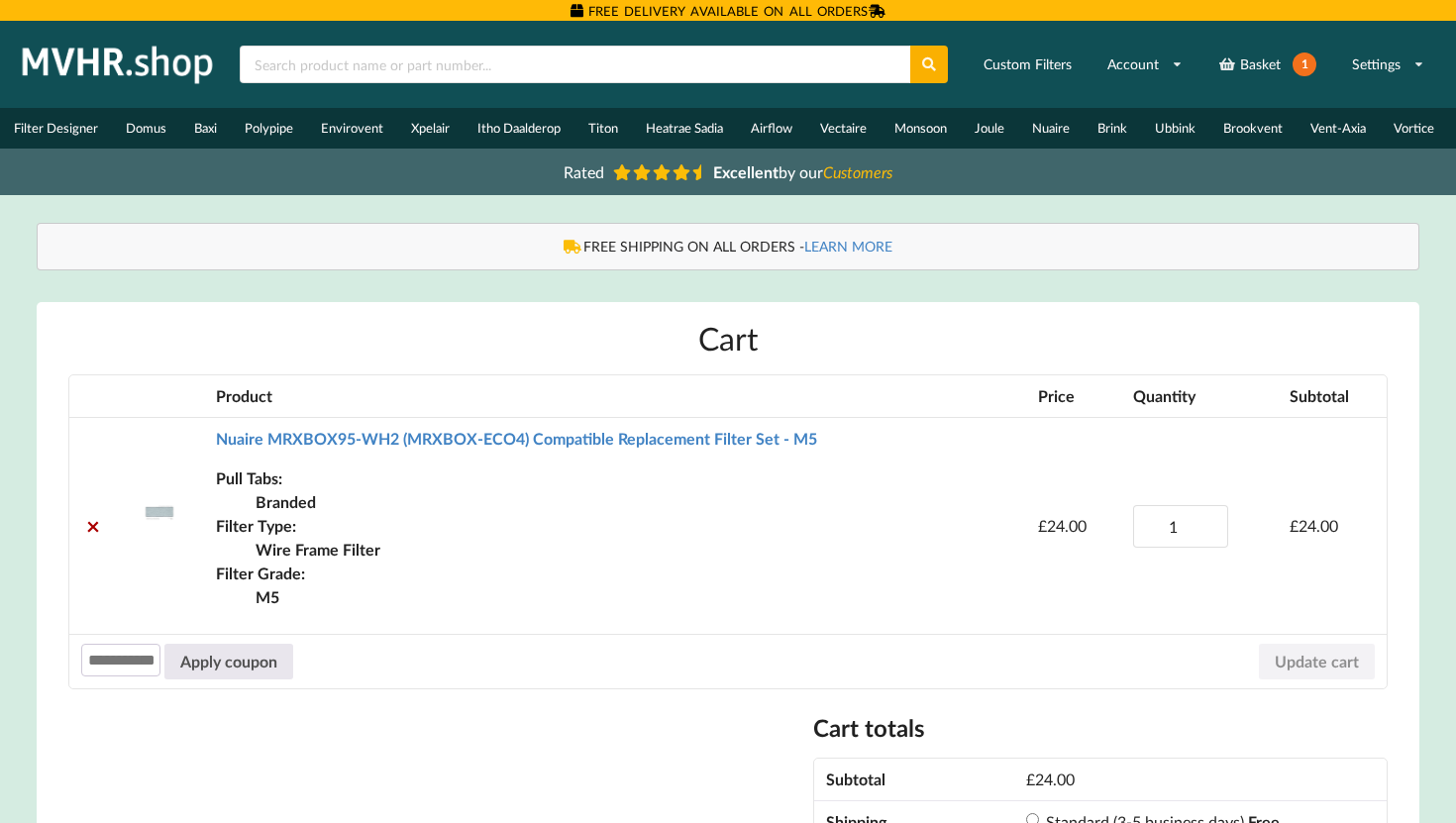 scroll, scrollTop: 0, scrollLeft: 0, axis: both 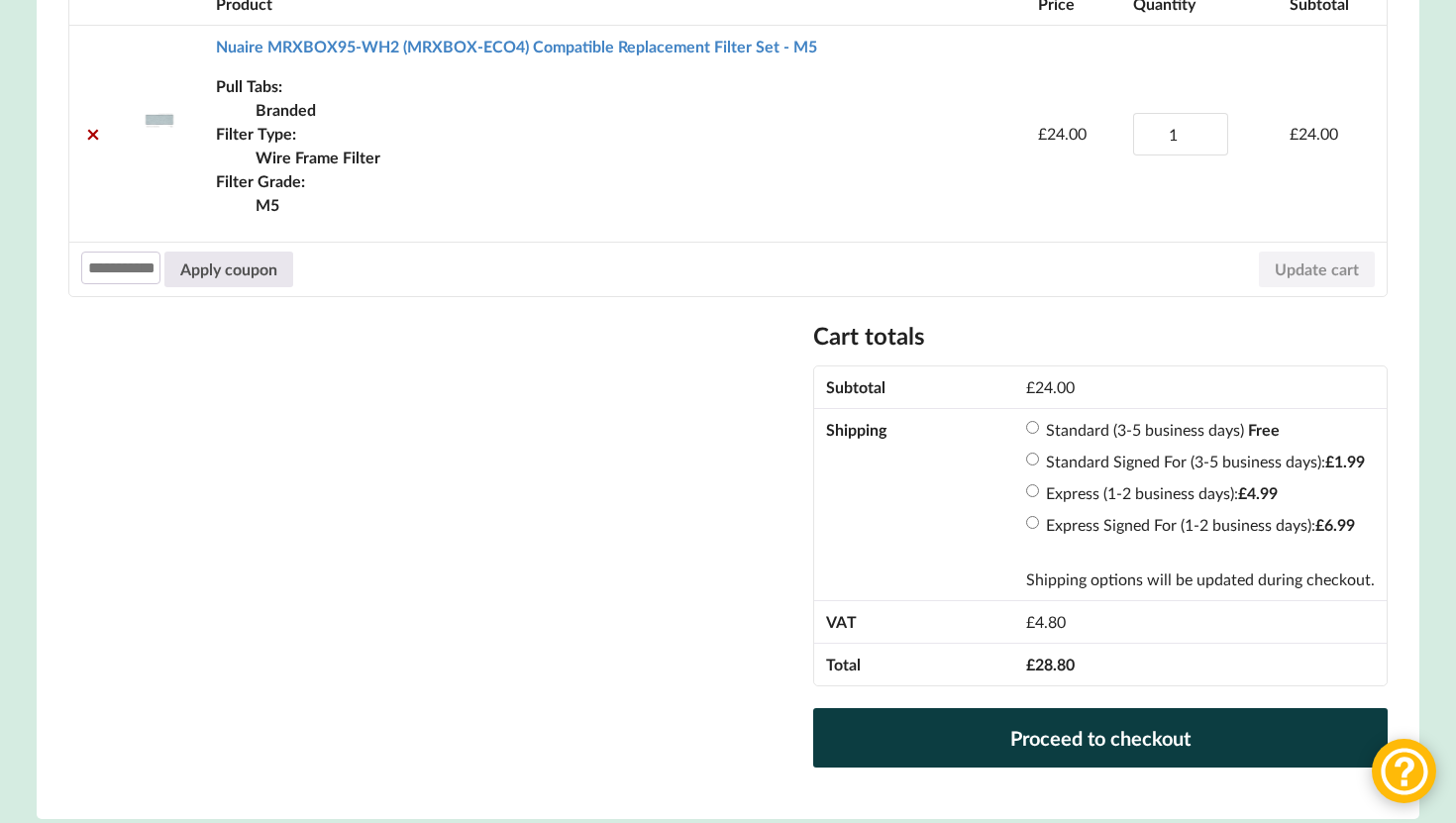 click on "Proceed to checkout" at bounding box center (1100, 738) 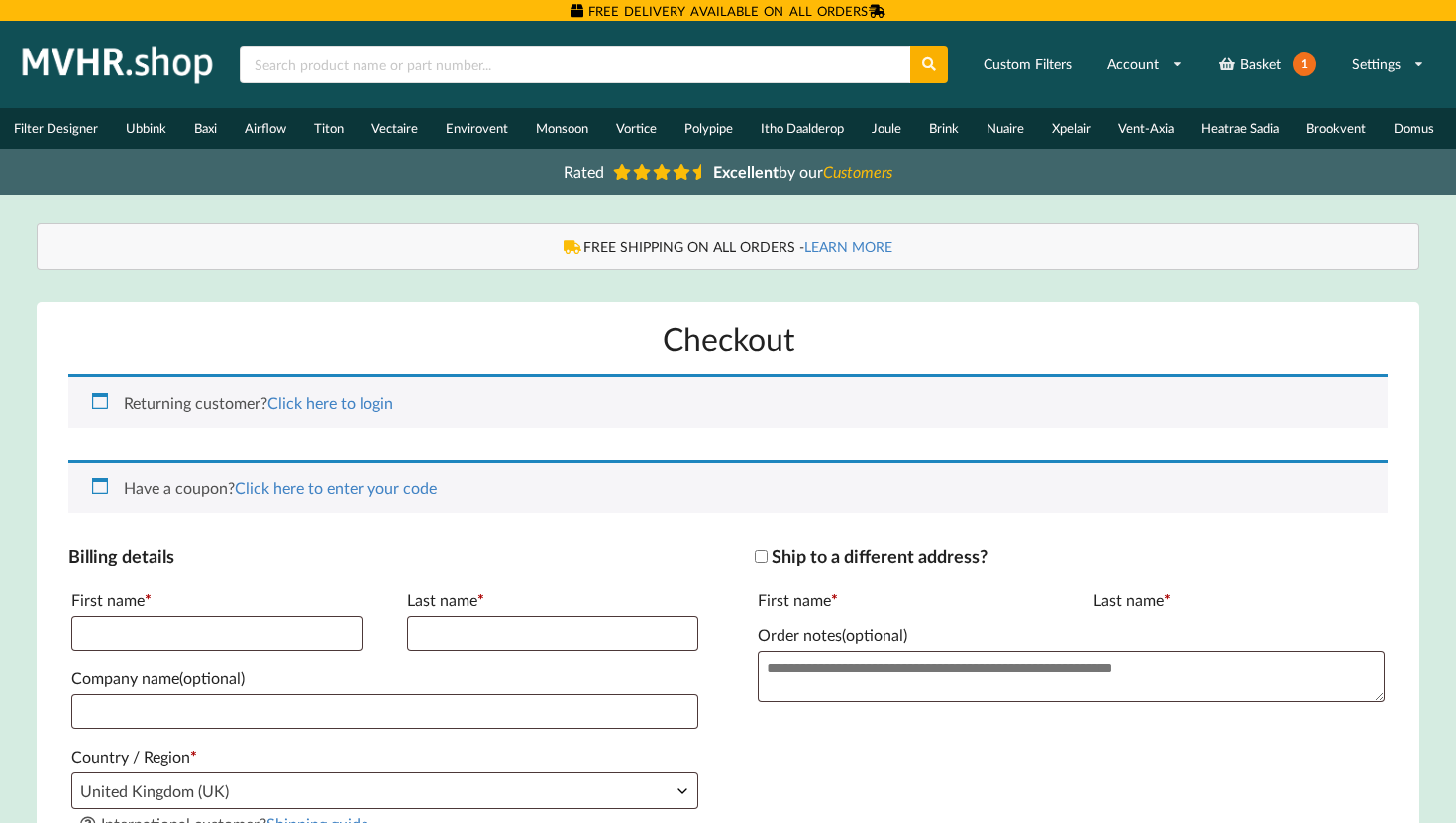 scroll, scrollTop: 0, scrollLeft: 0, axis: both 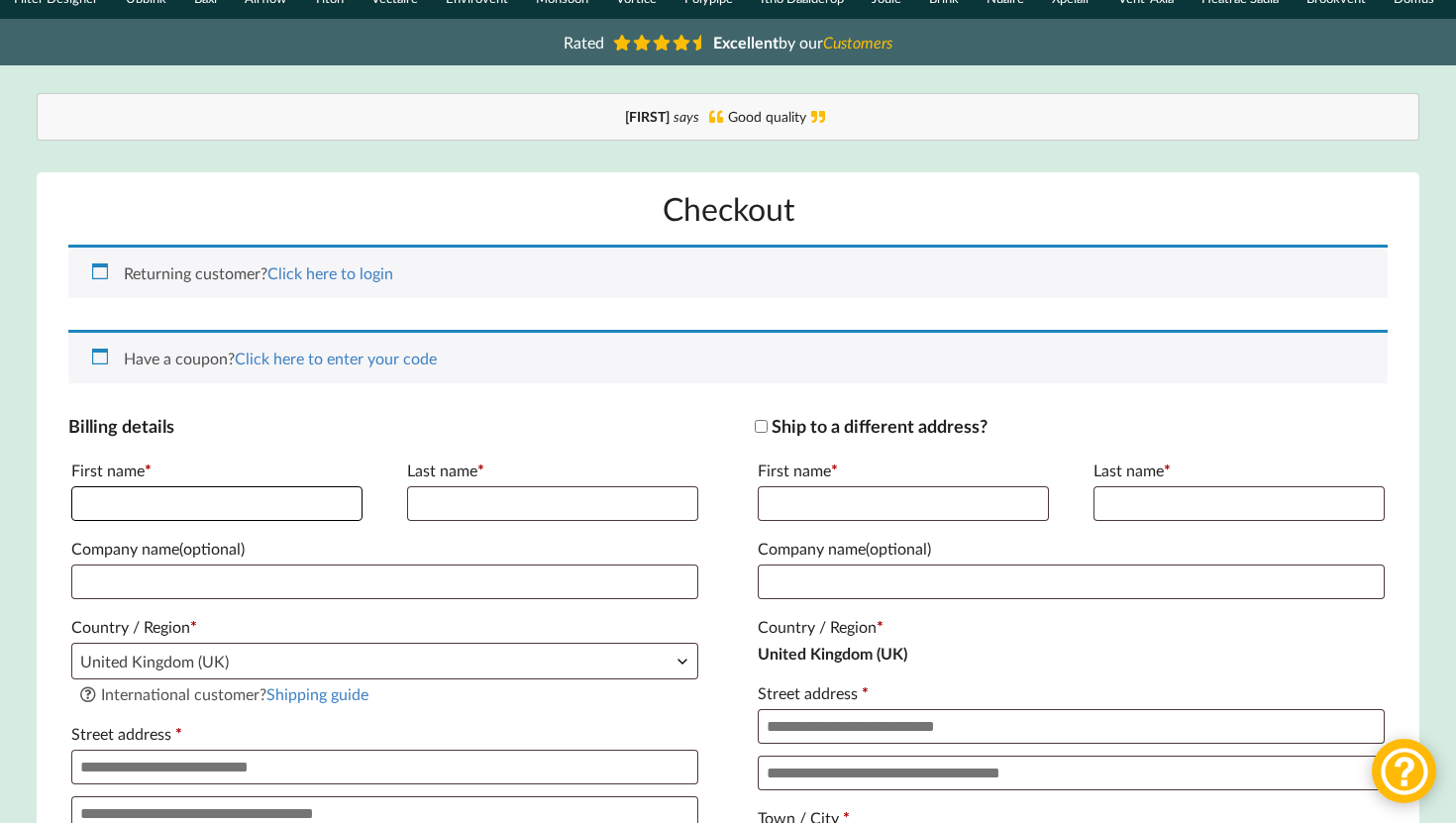 click on "First name  *" at bounding box center [217, 503] 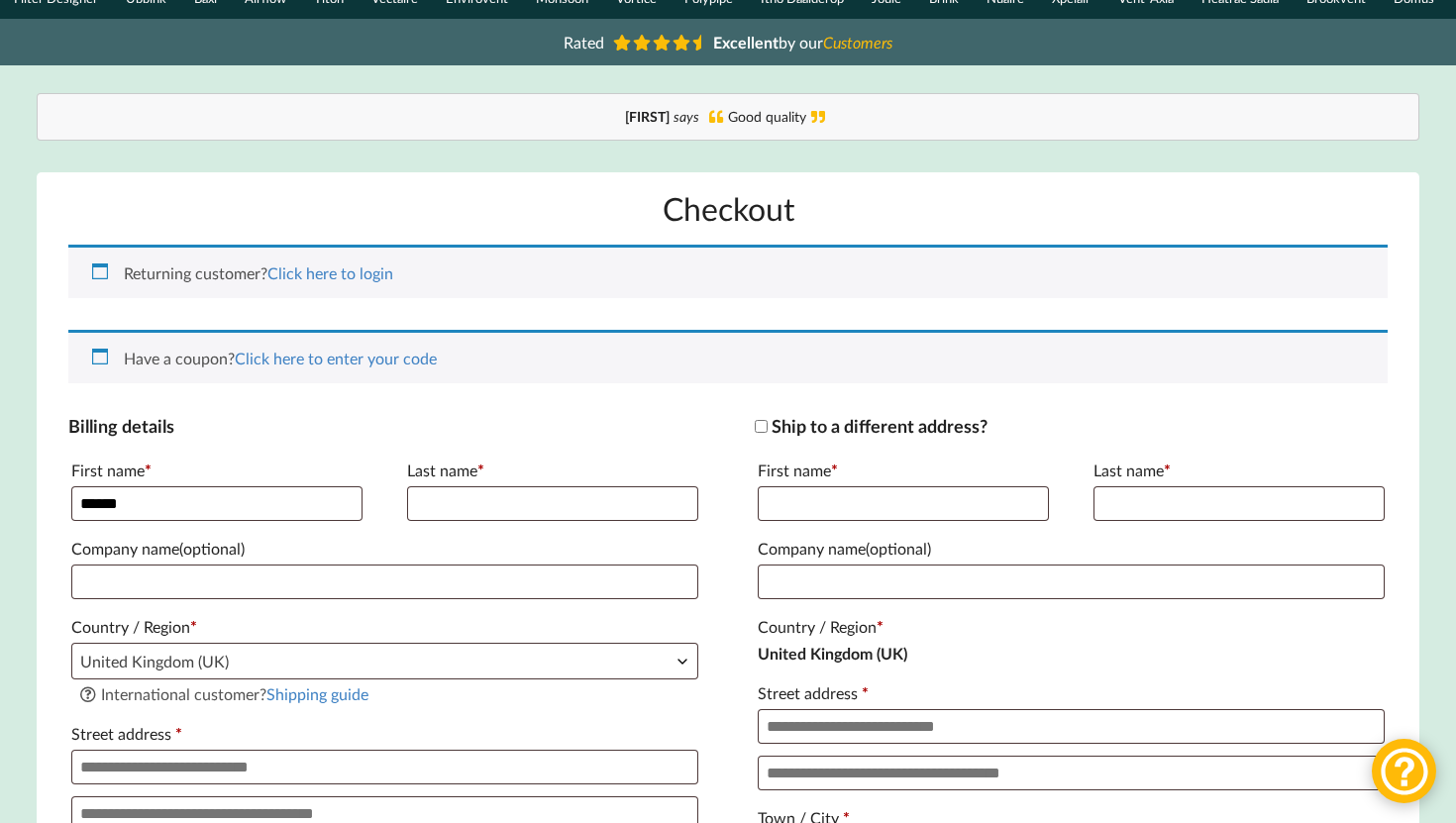 type on "**********" 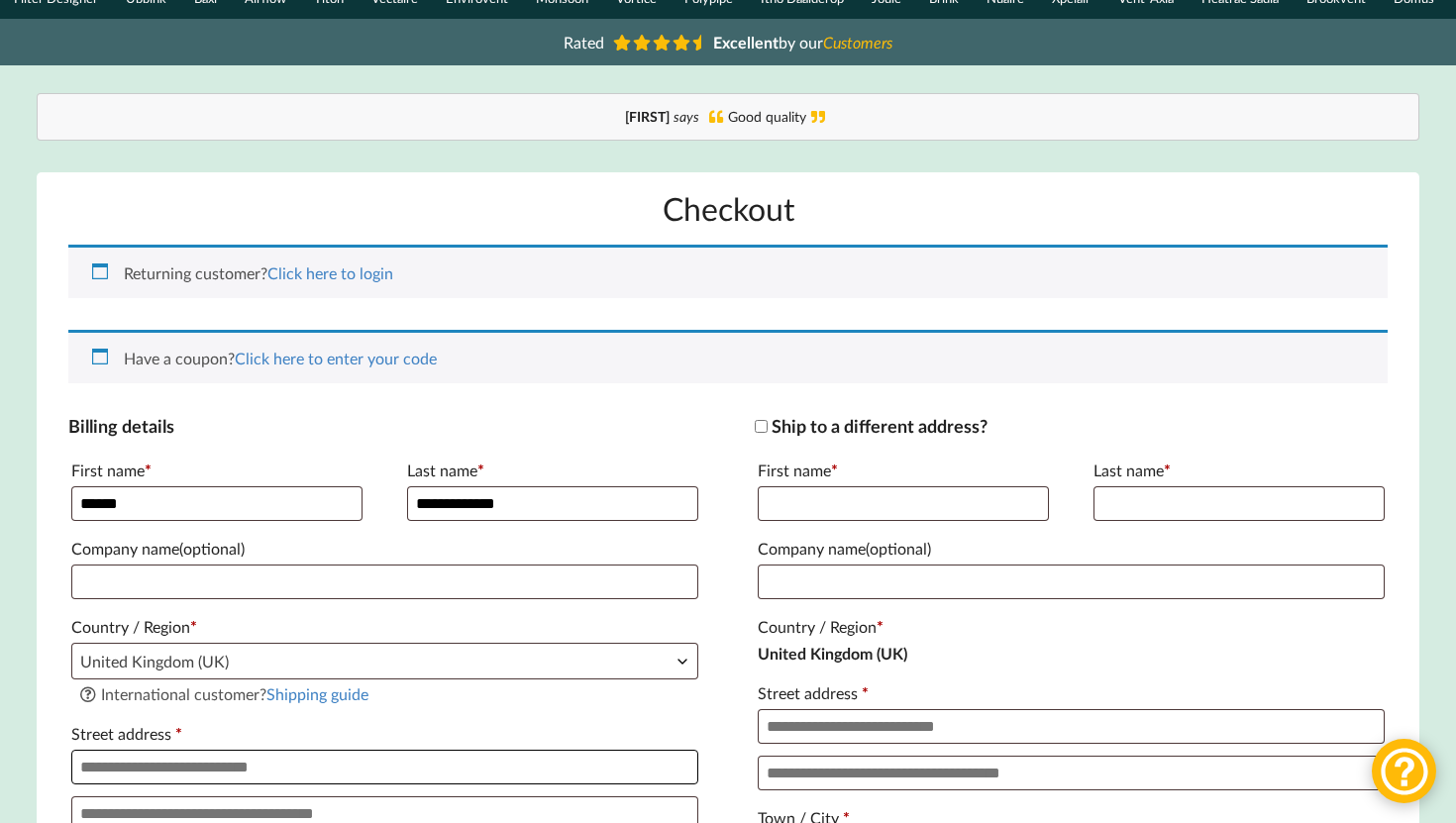 type on "**********" 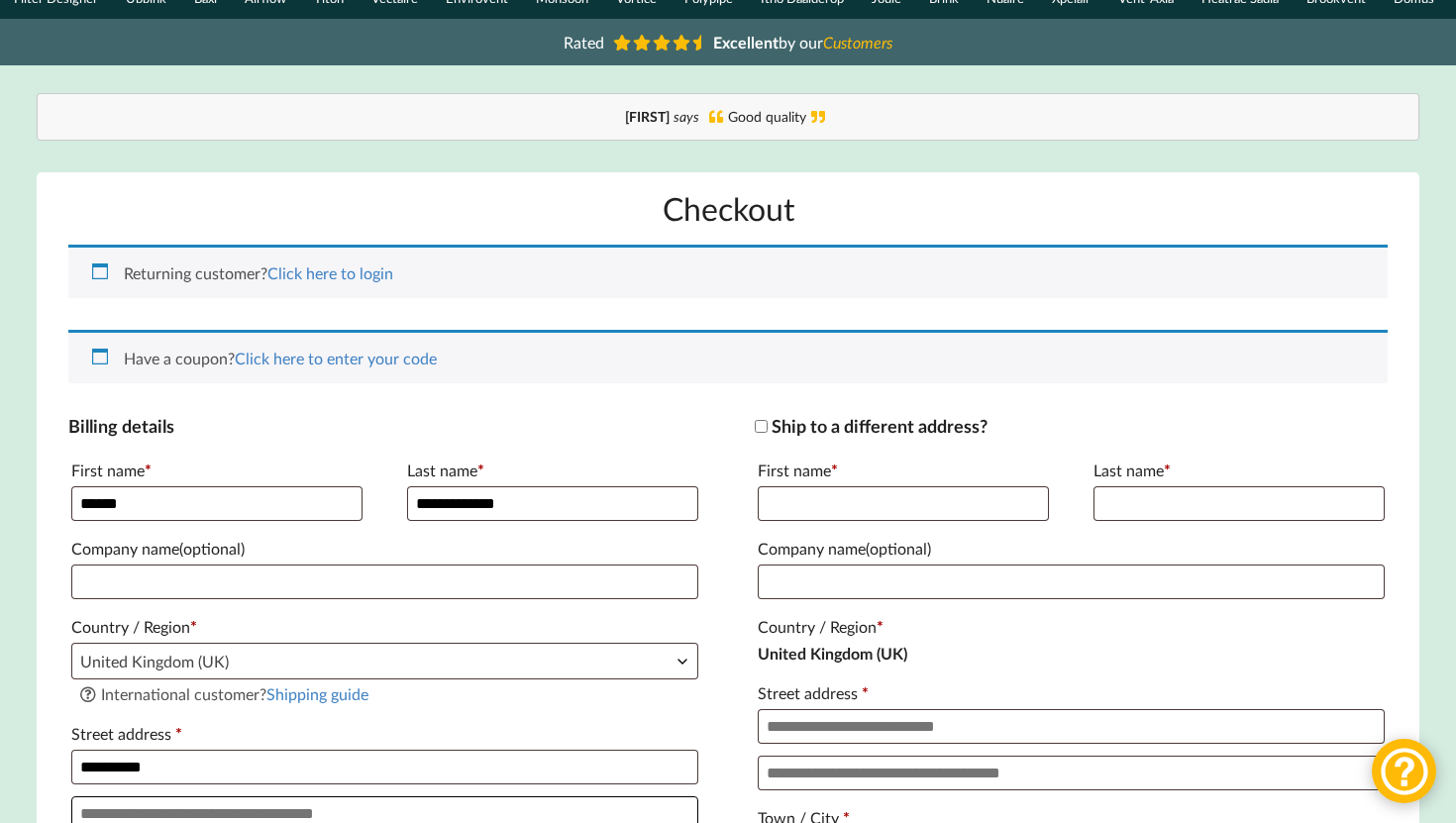 type on "**********" 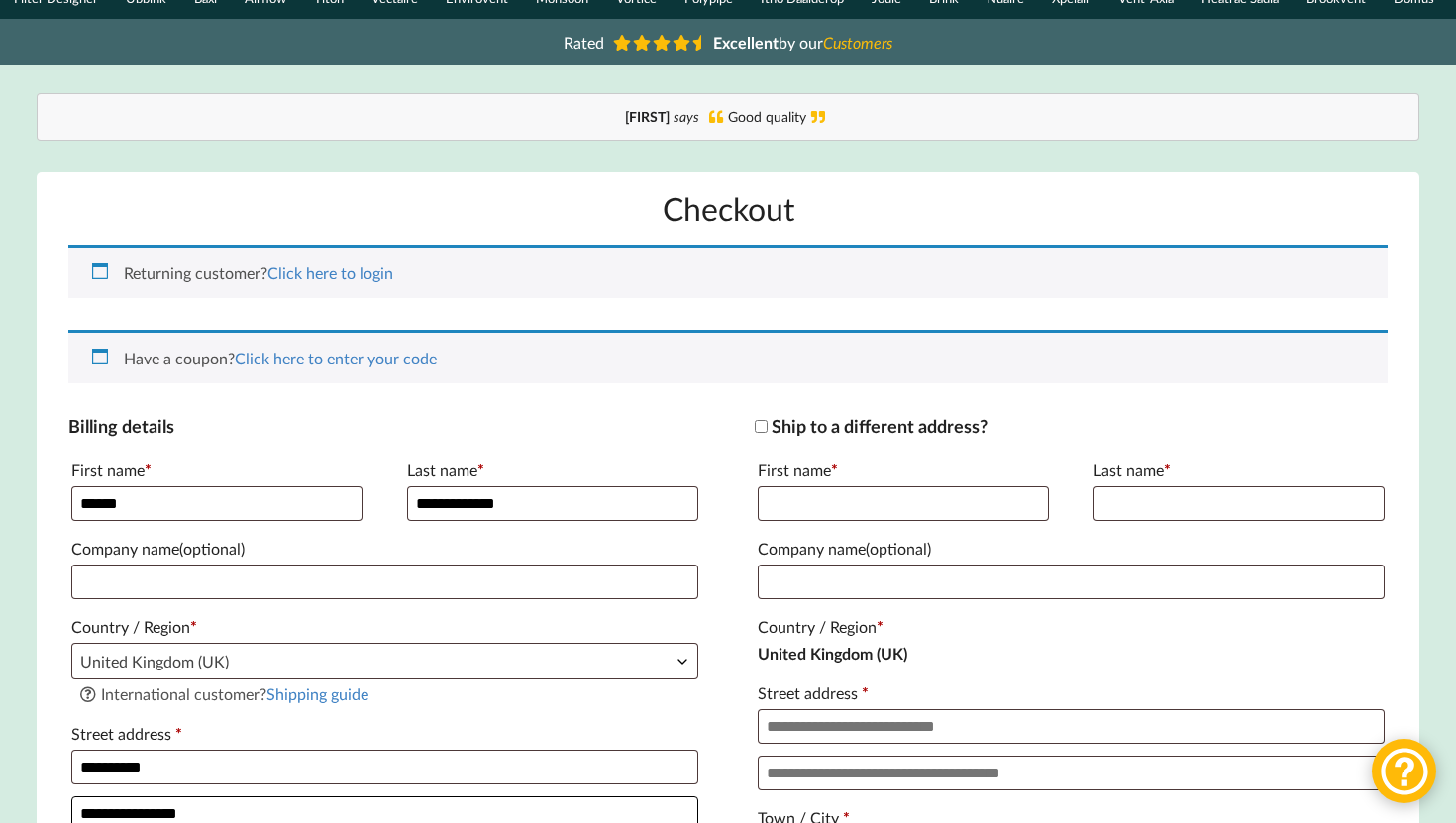 type on "********" 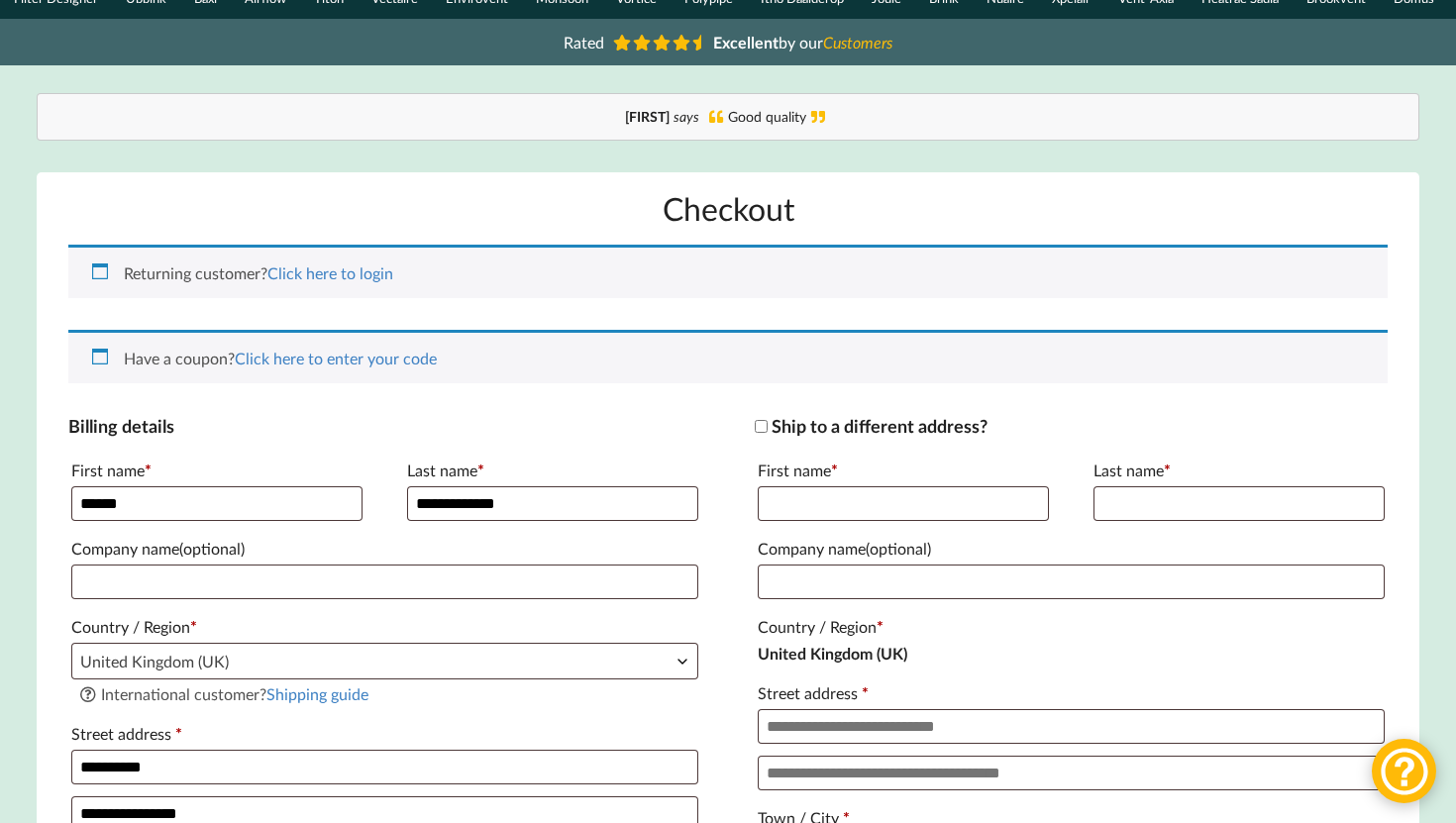 type on "**********" 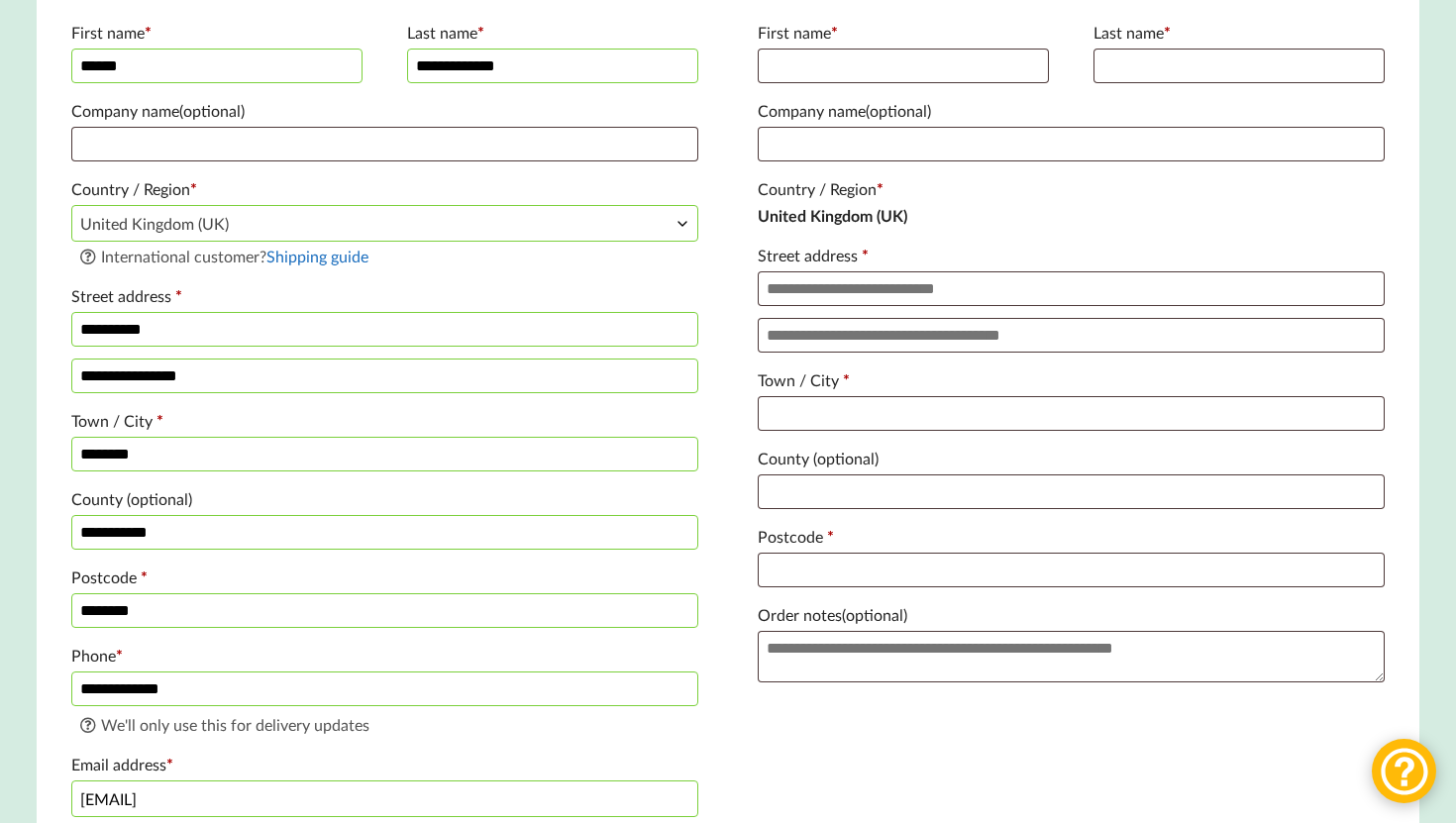 scroll, scrollTop: 574, scrollLeft: 0, axis: vertical 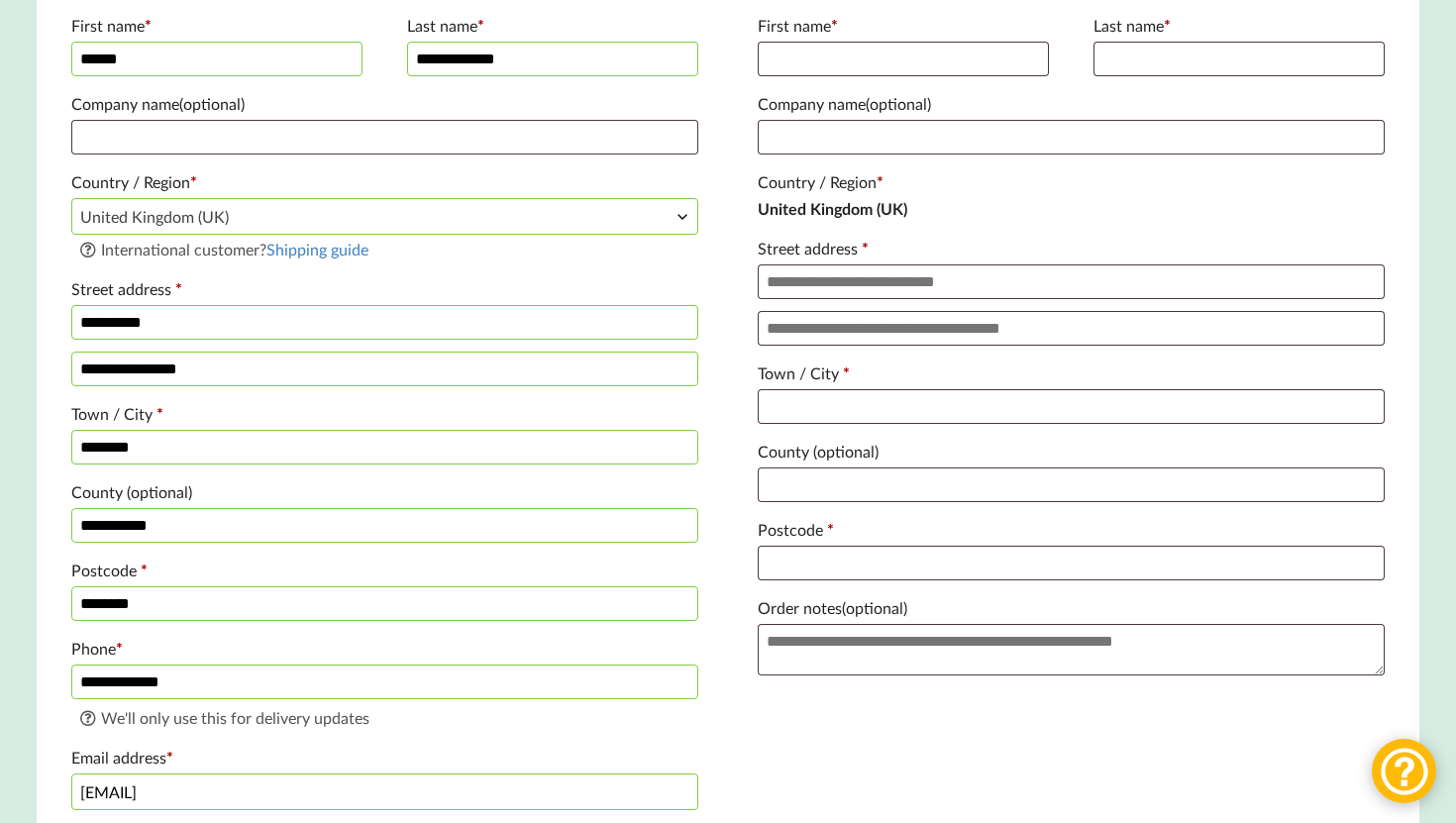 click on "**********" at bounding box center [385, 368] 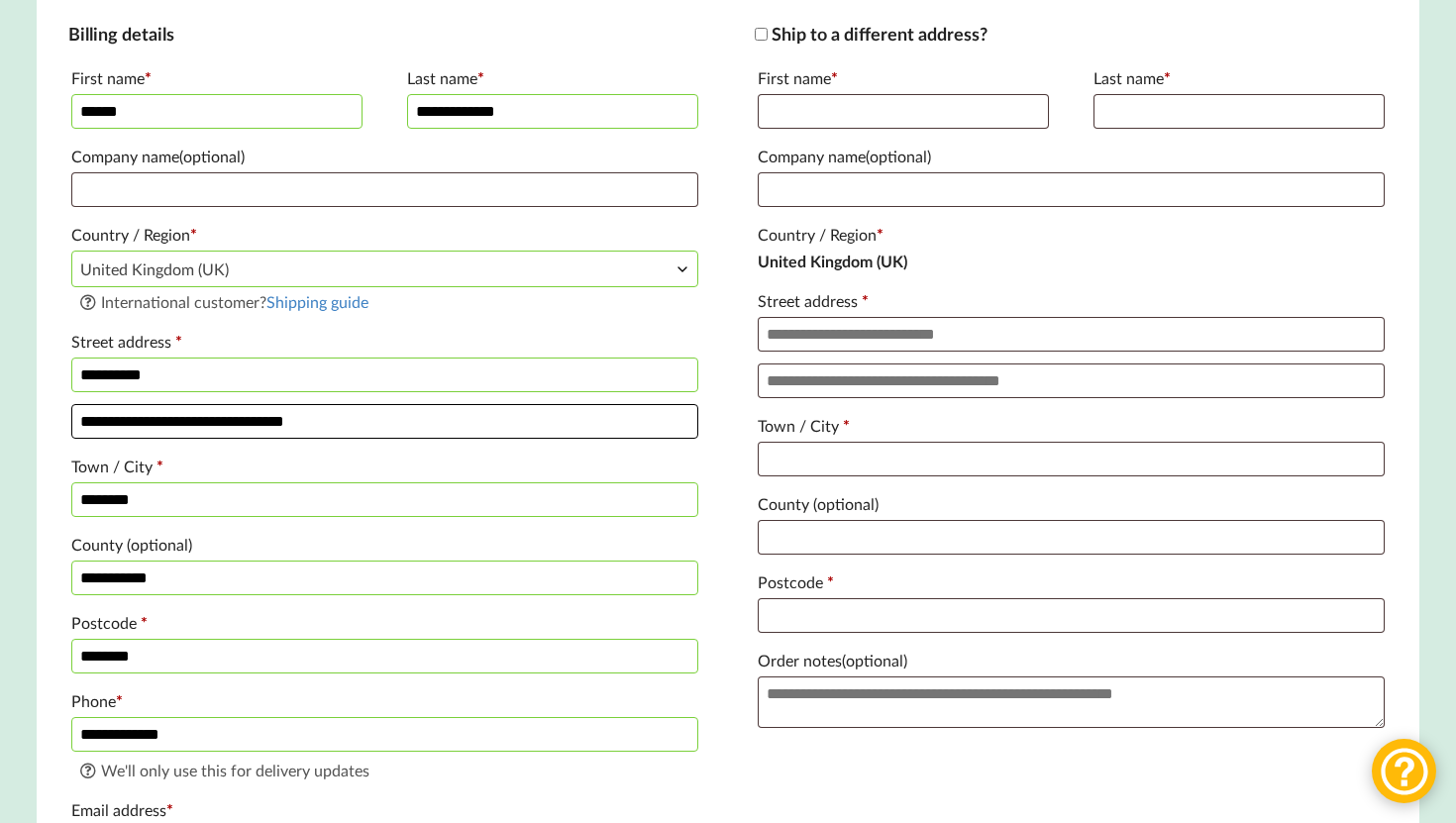 scroll, scrollTop: 524, scrollLeft: 0, axis: vertical 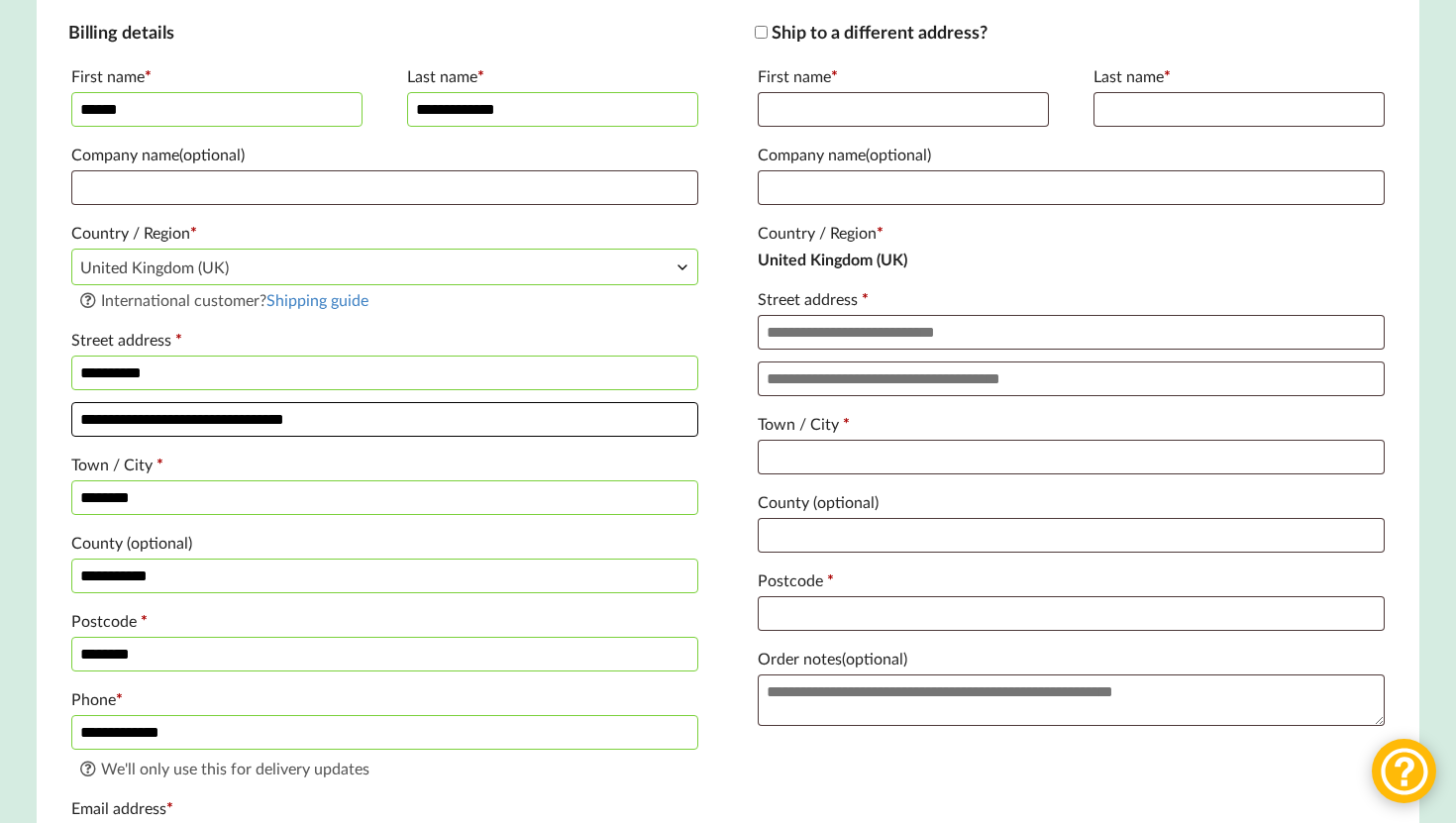 type on "**********" 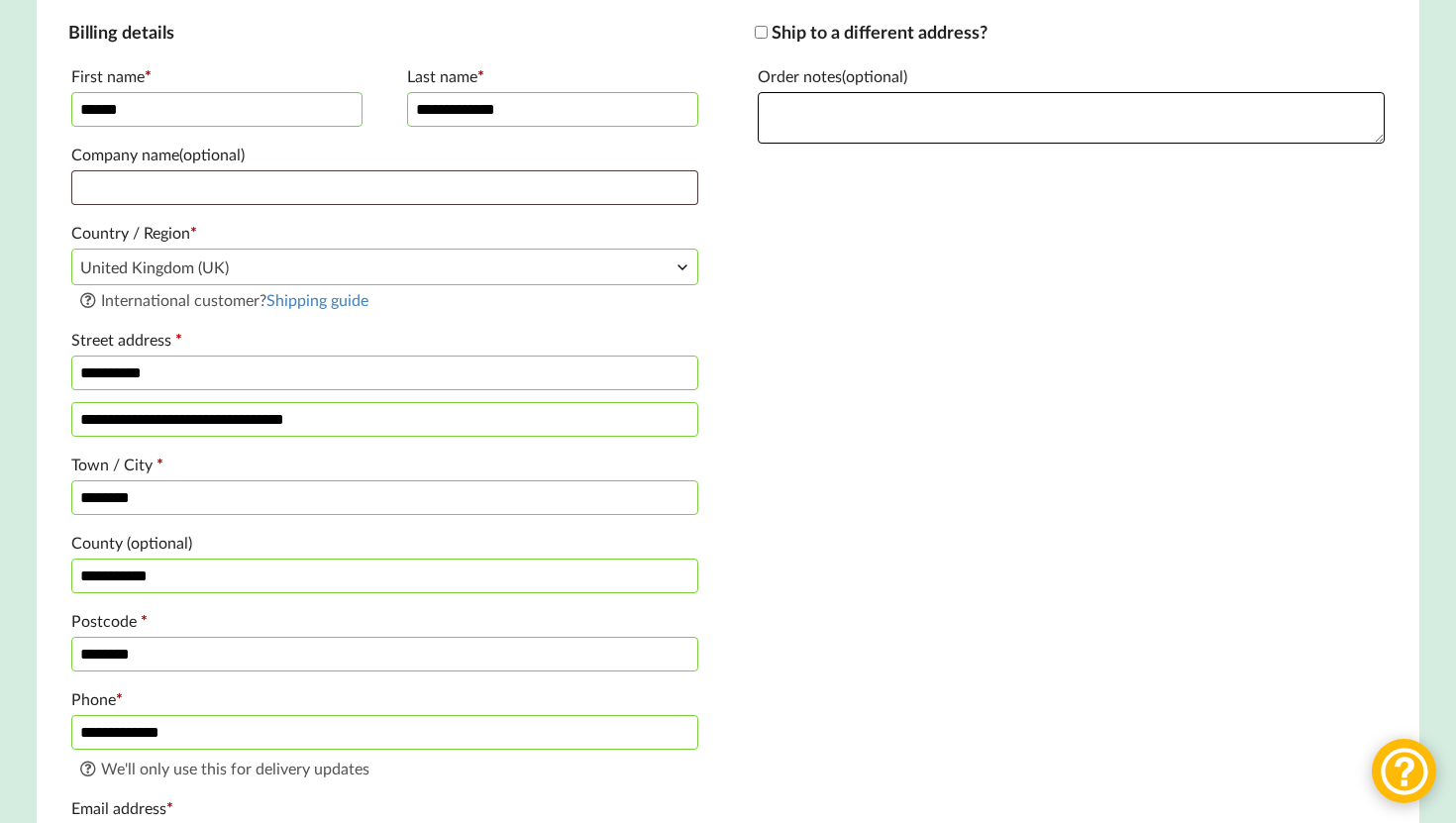 click on "Order notes  (optional)" at bounding box center (1072, 118) 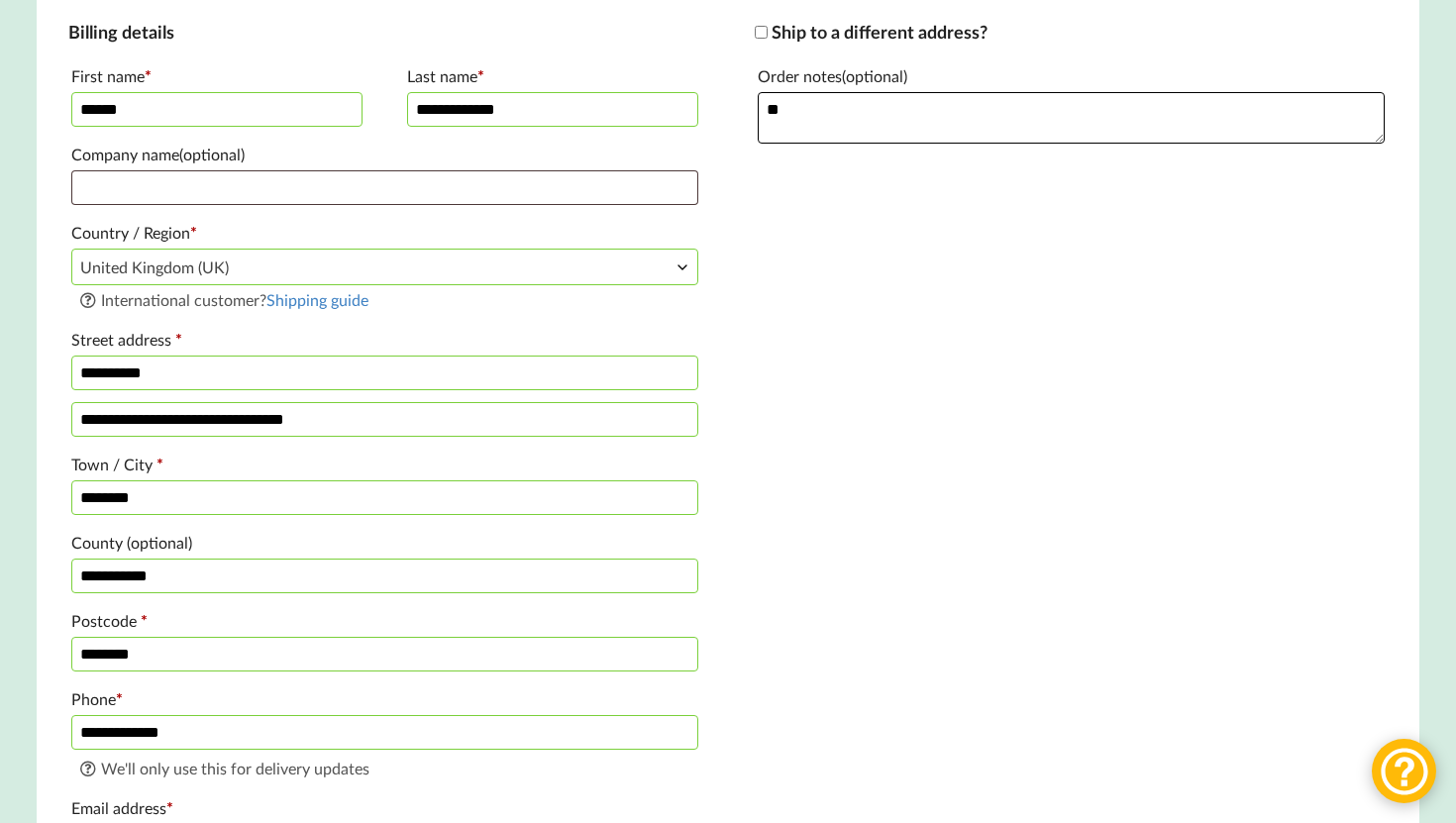 type on "*" 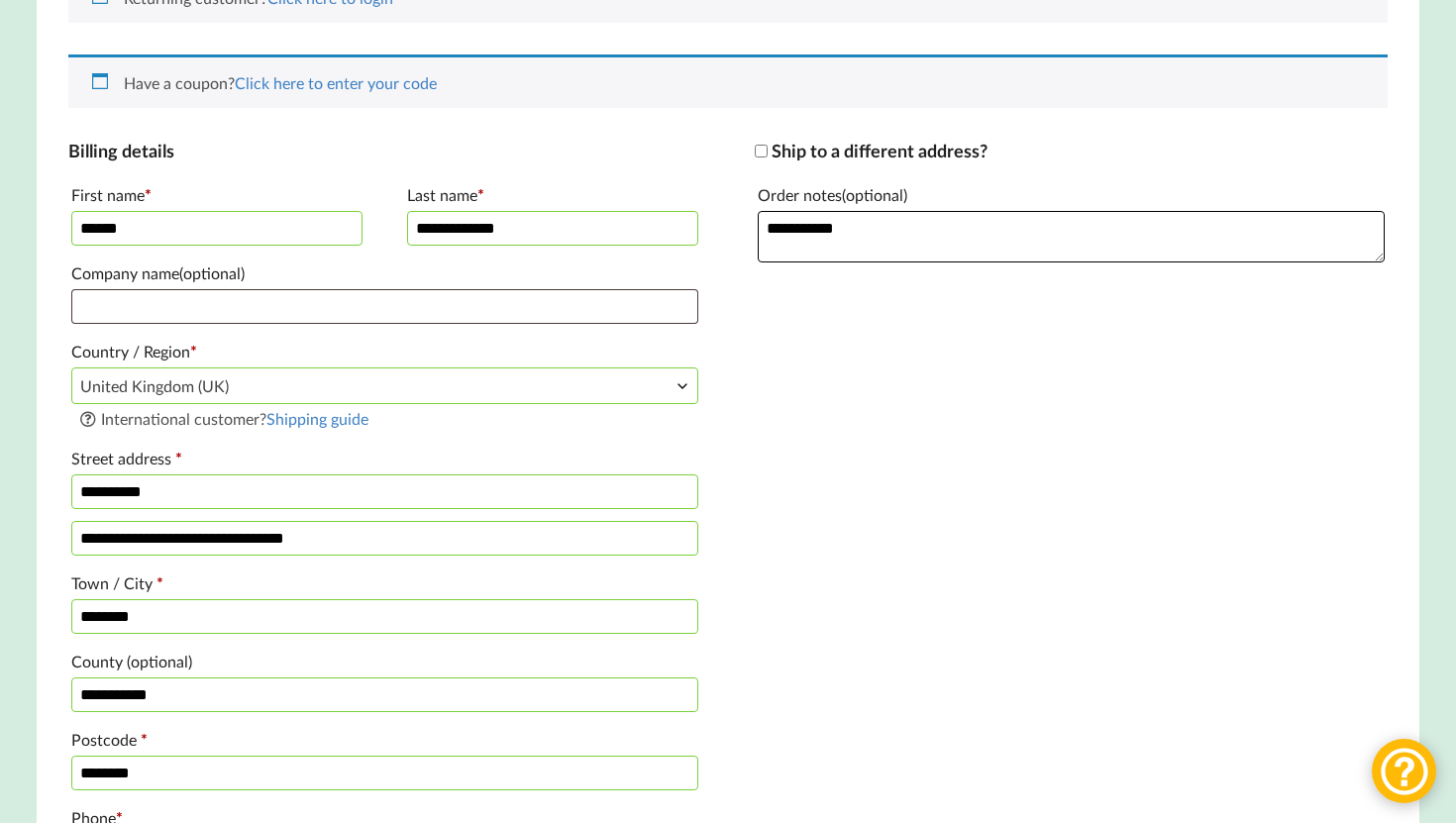 scroll, scrollTop: 345, scrollLeft: 0, axis: vertical 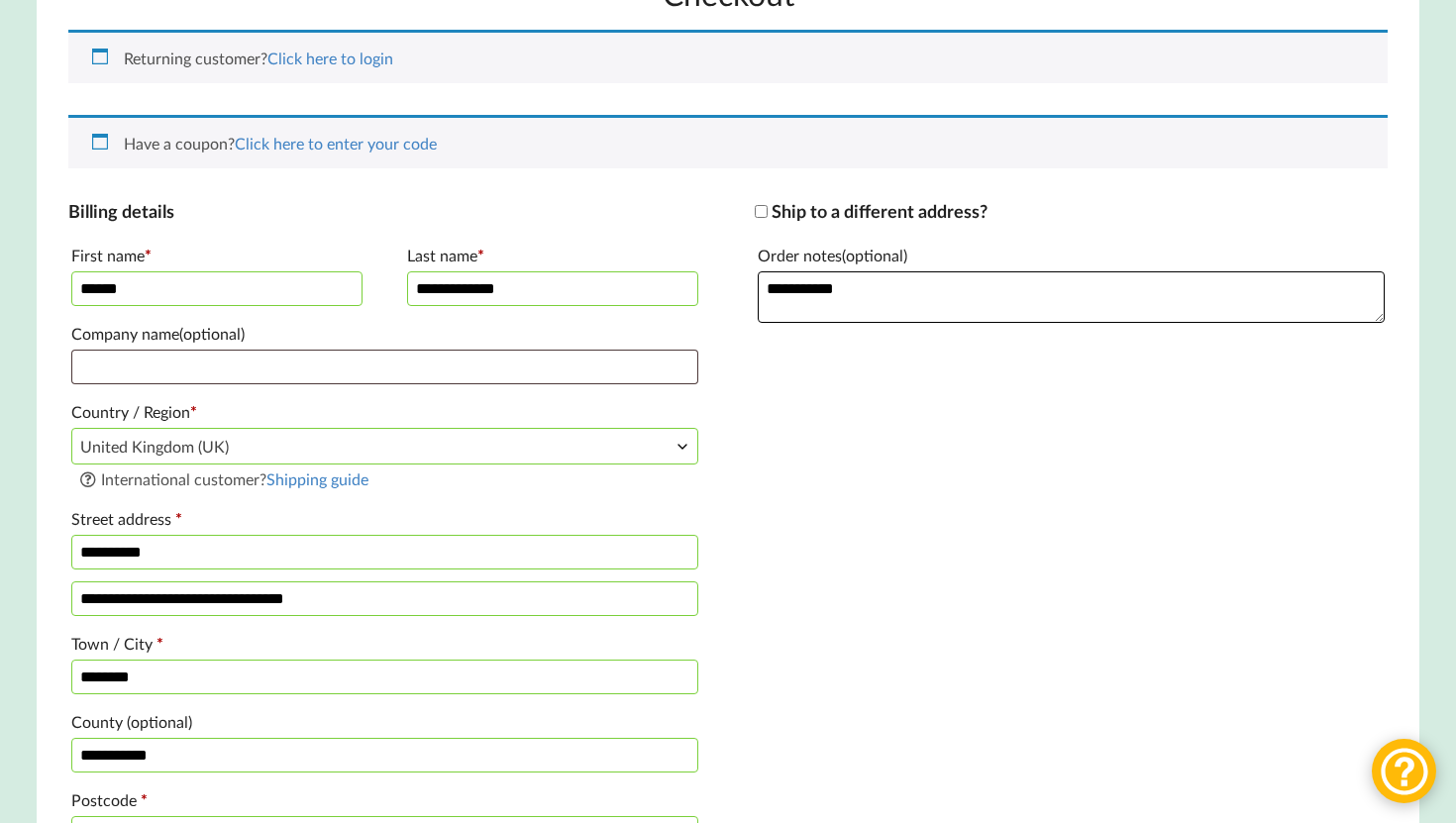 click on "**********" at bounding box center (1072, 297) 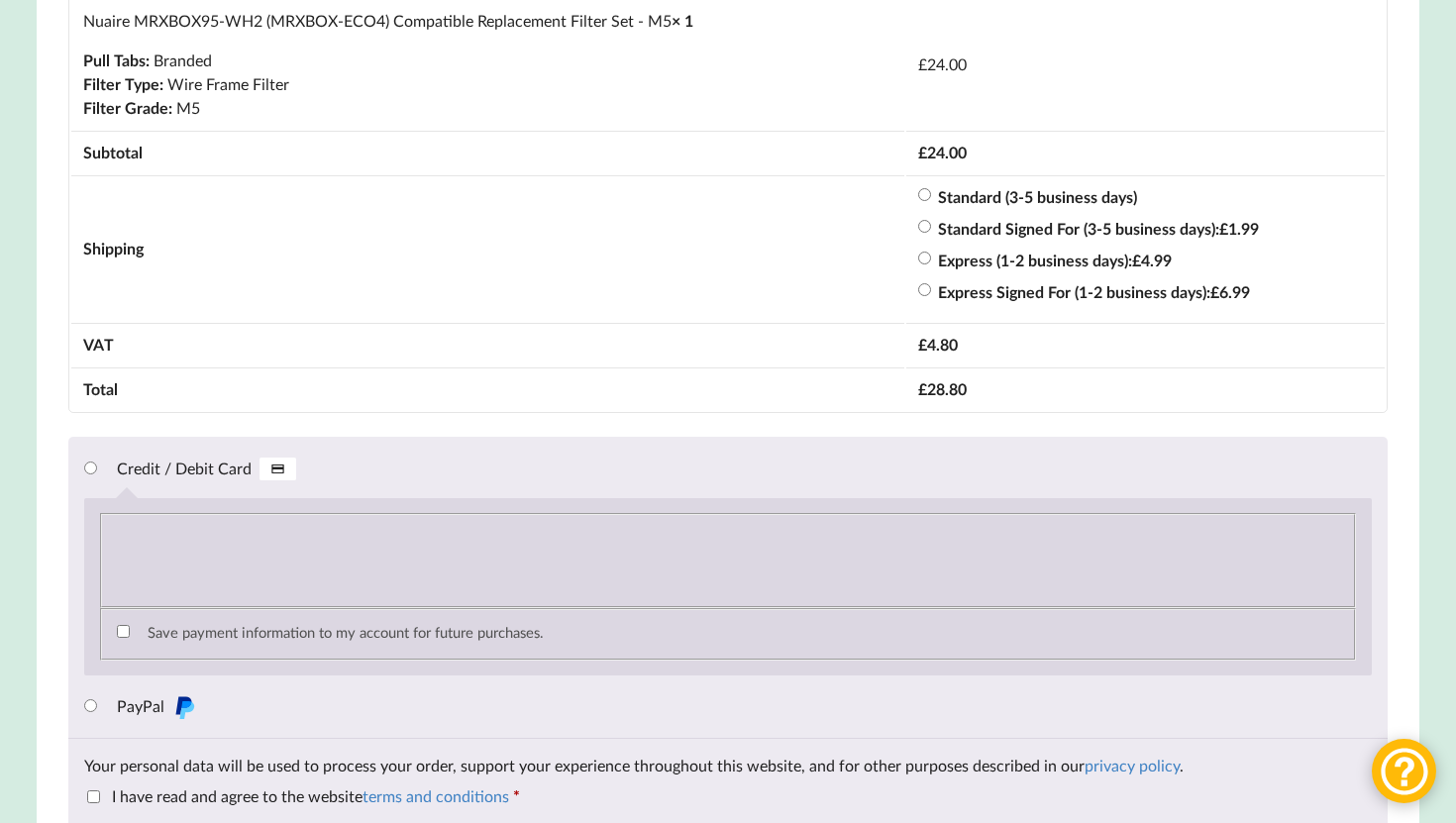 scroll, scrollTop: 1521, scrollLeft: 0, axis: vertical 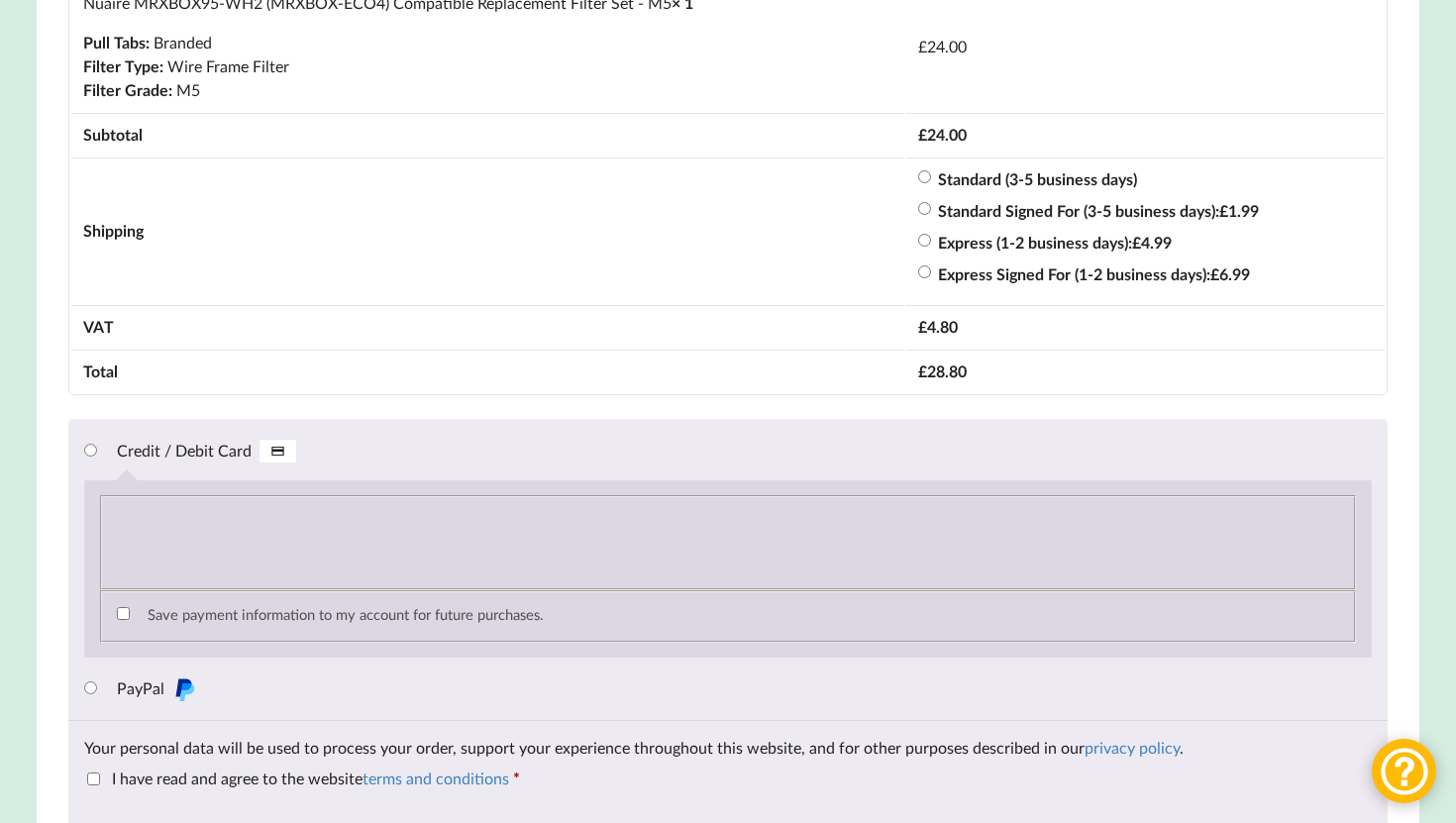 type on "**********" 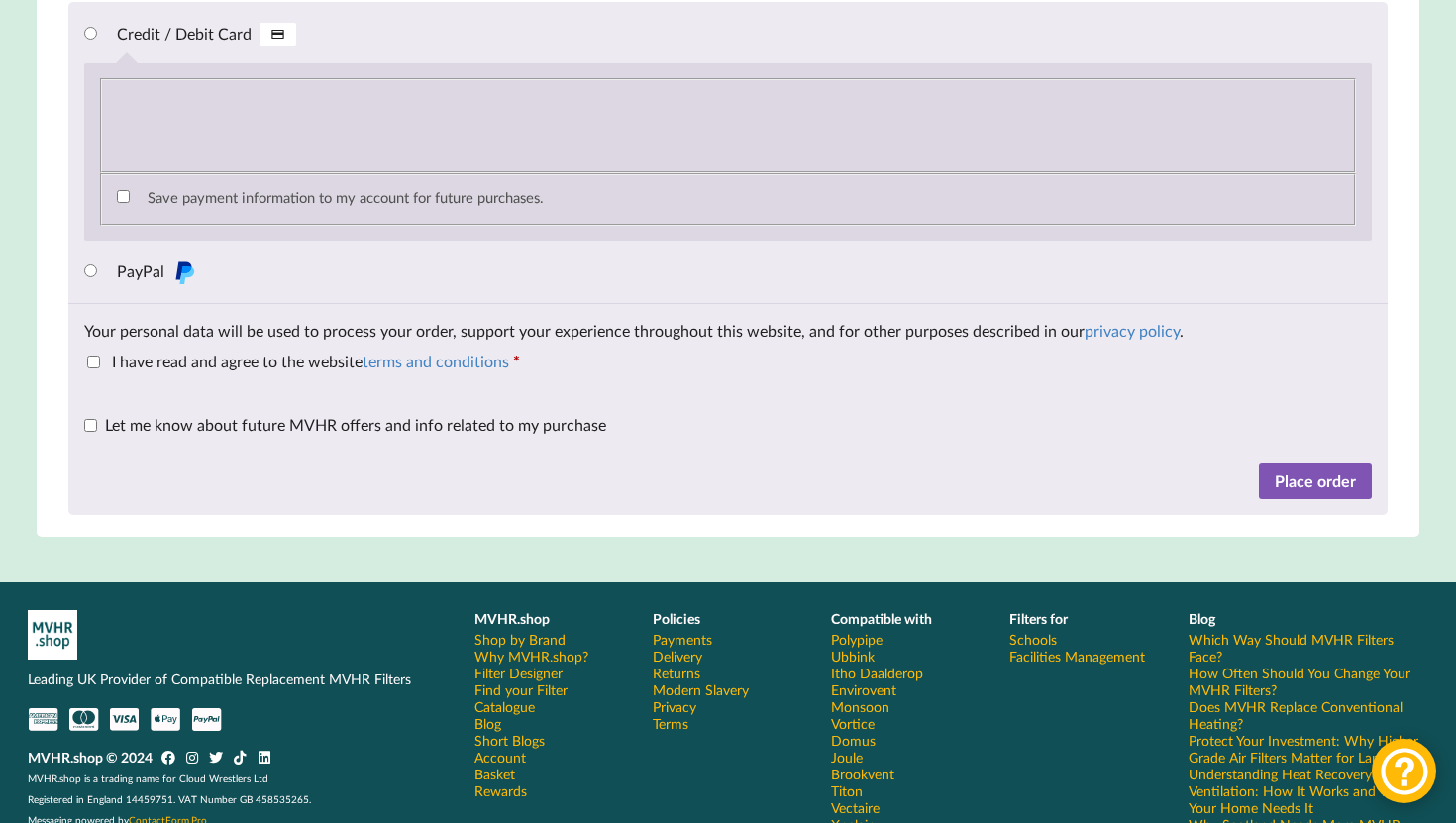 scroll, scrollTop: 1957, scrollLeft: 0, axis: vertical 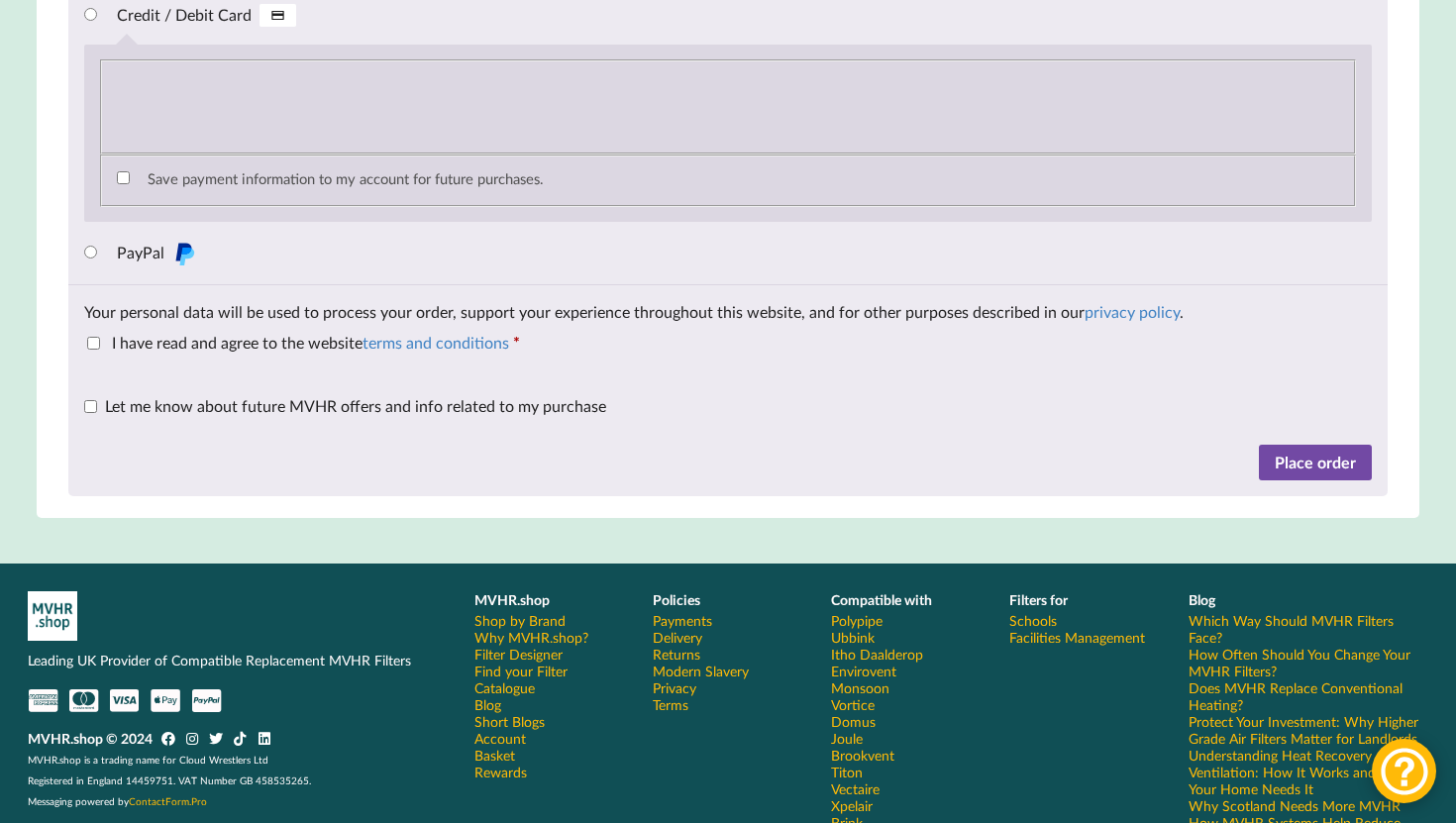 click on "Place order" at bounding box center [1315, 463] 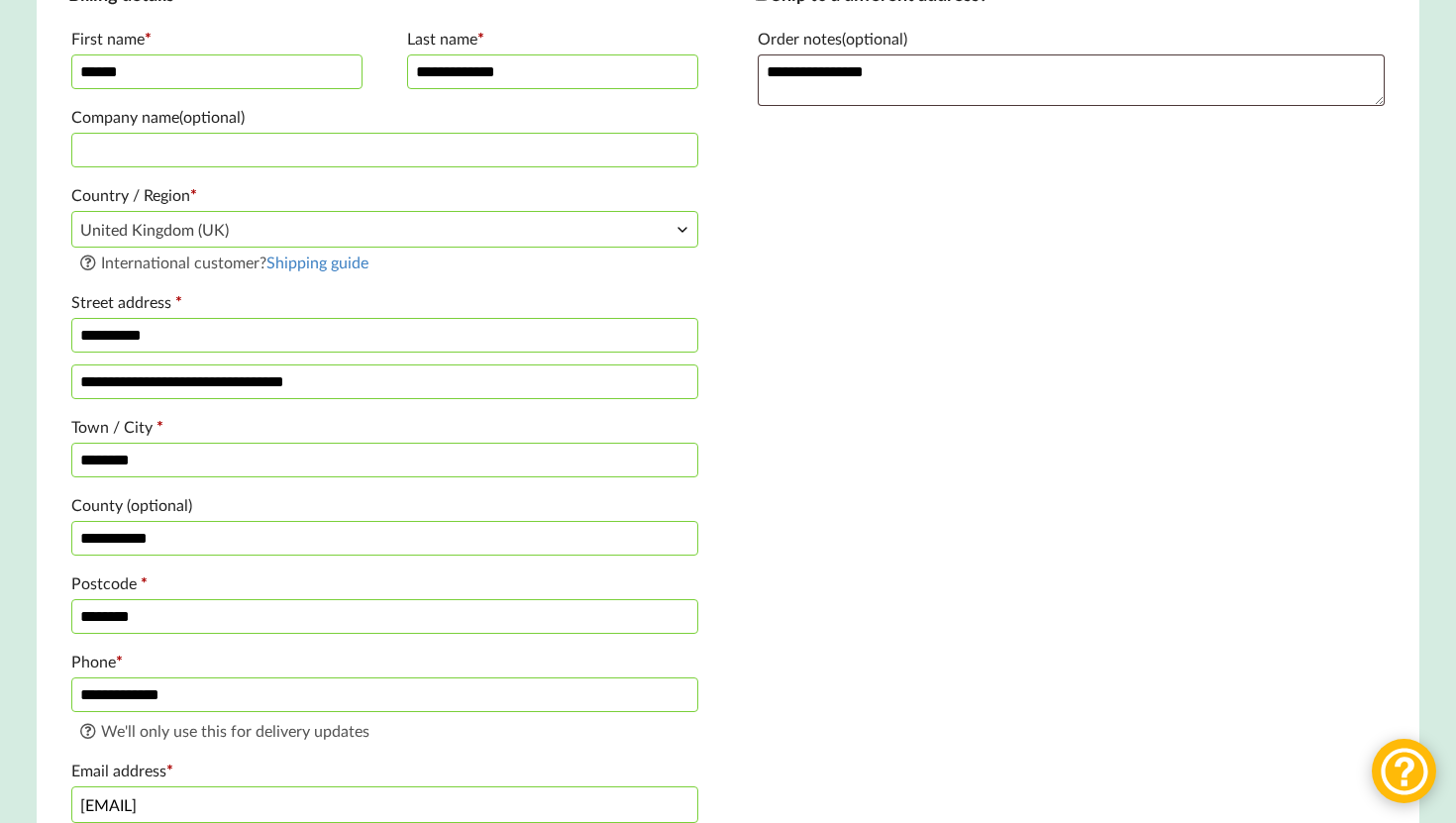 scroll, scrollTop: 458, scrollLeft: 0, axis: vertical 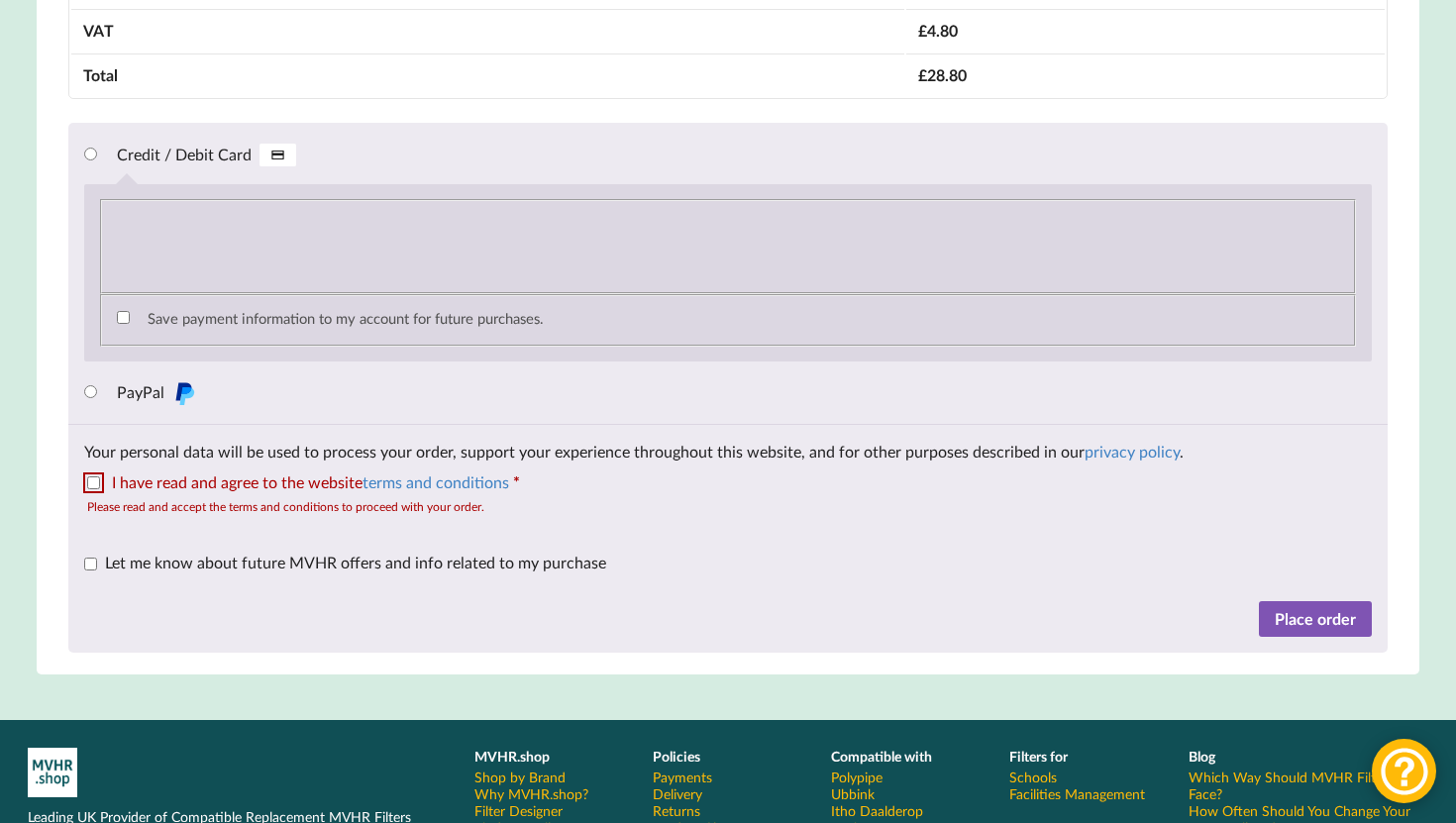 click on "I have read and agree to the website  terms and conditions   *" at bounding box center [303, 481] 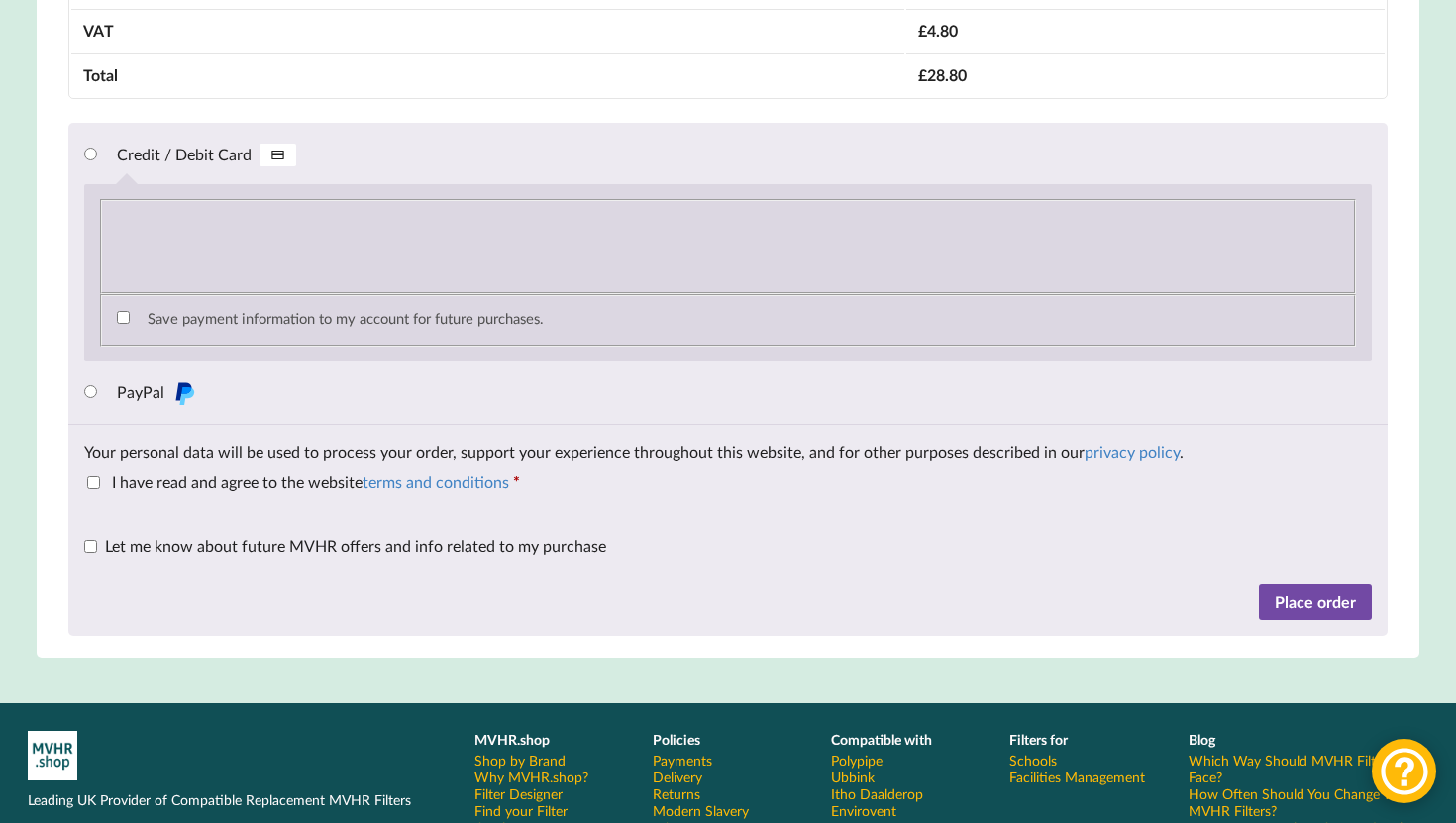 click on "Place order" at bounding box center [1315, 602] 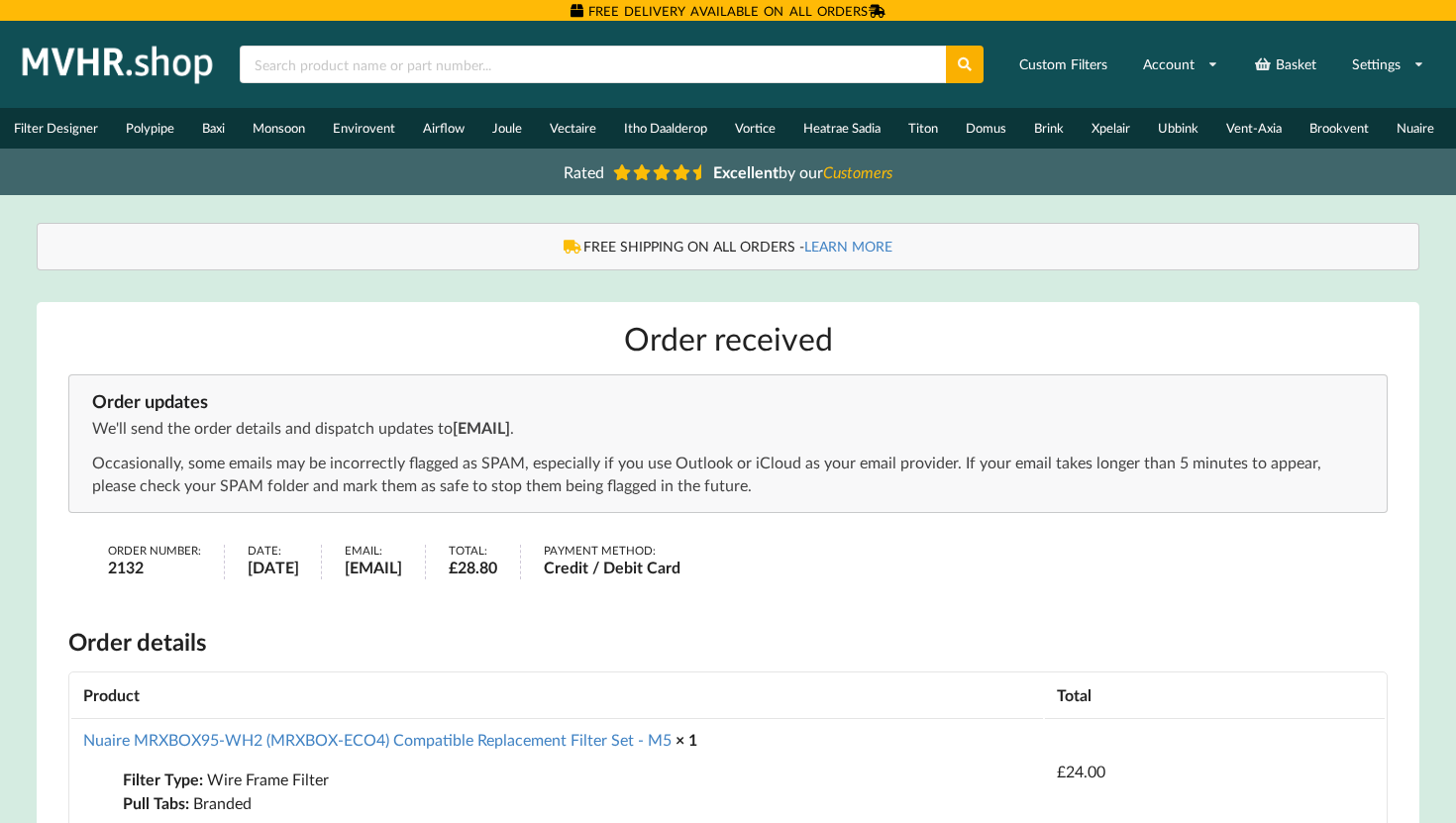 scroll, scrollTop: 0, scrollLeft: 0, axis: both 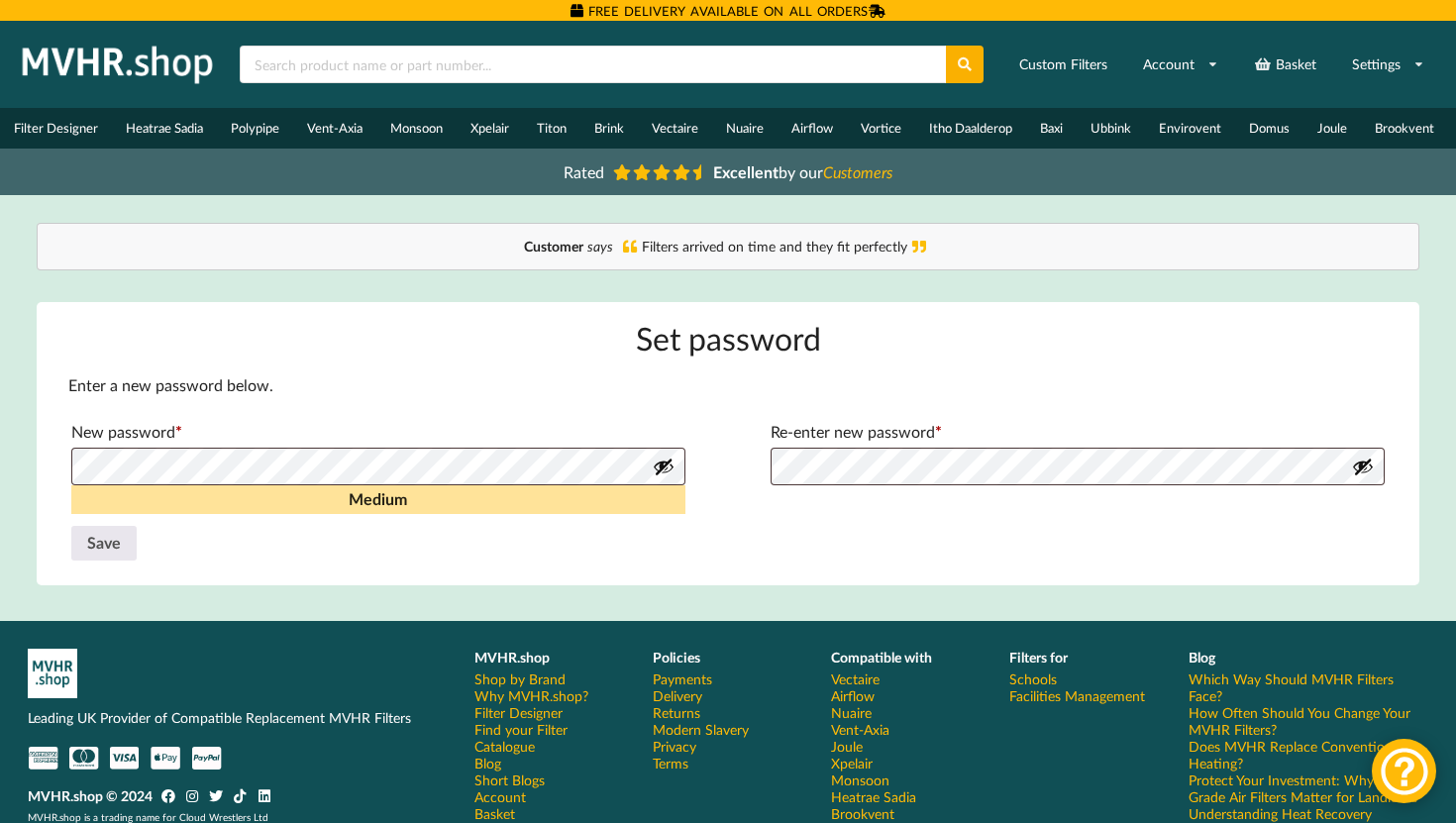 type 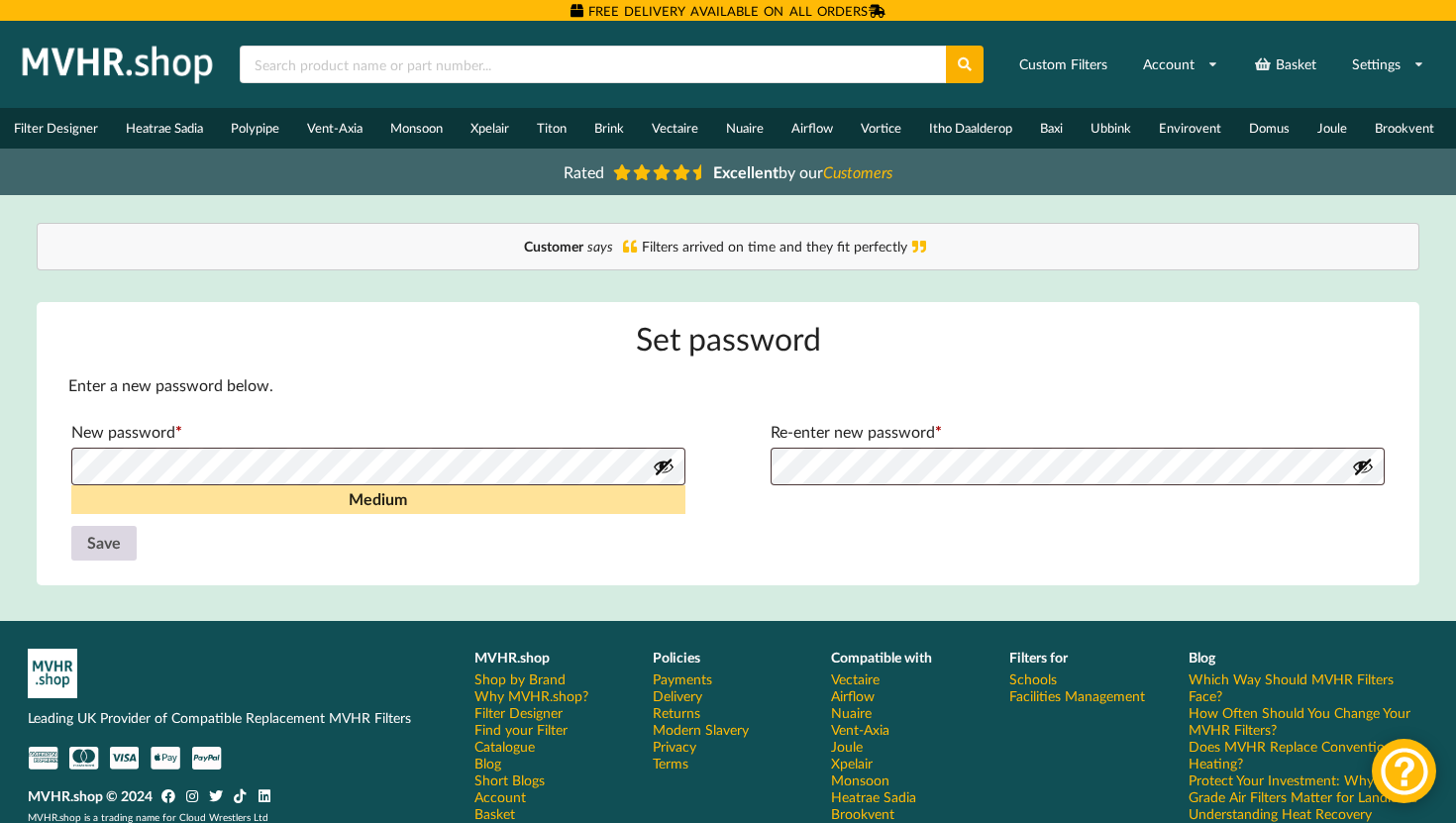 click on "Save" at bounding box center (104, 544) 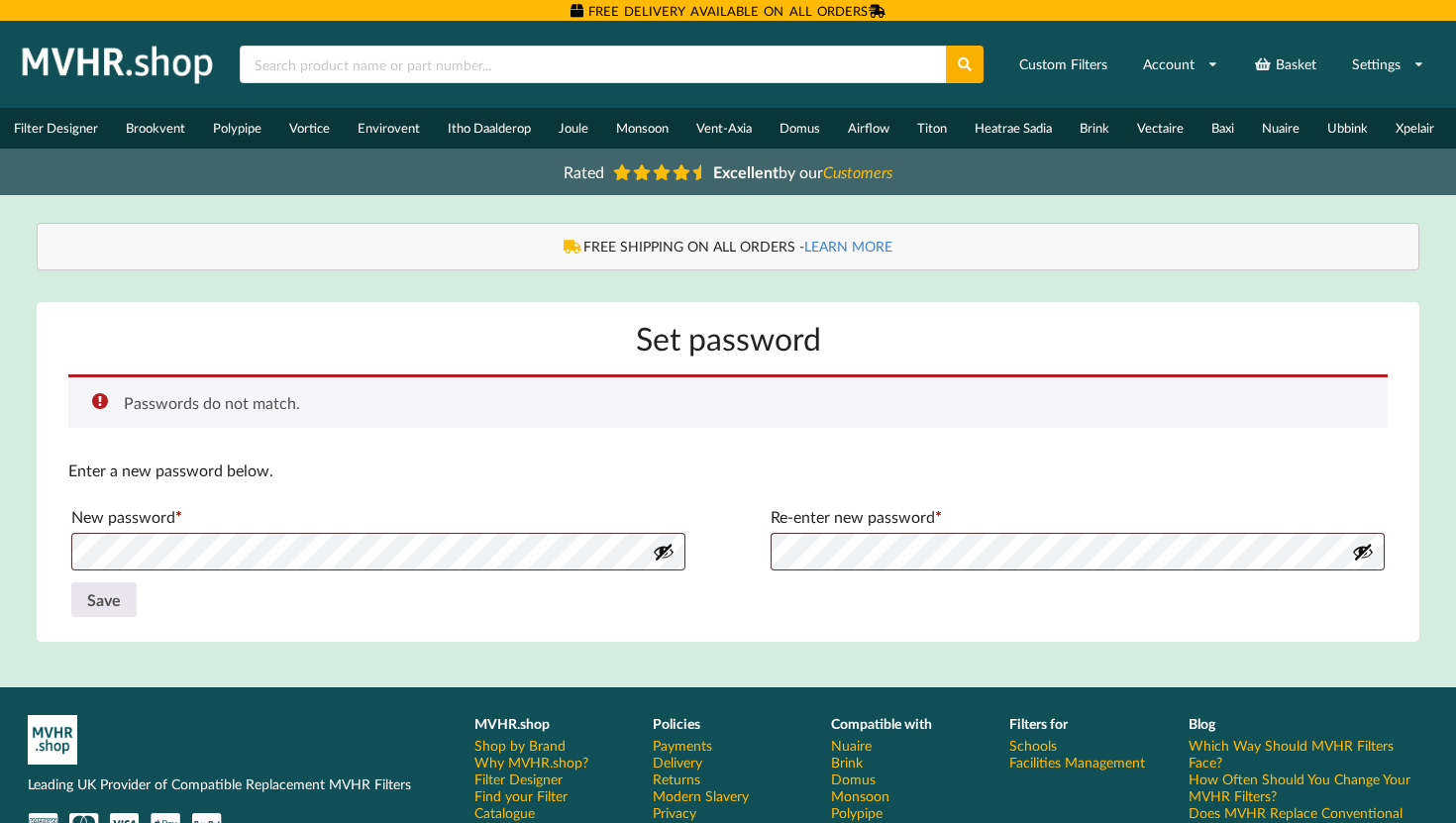 scroll, scrollTop: 0, scrollLeft: 0, axis: both 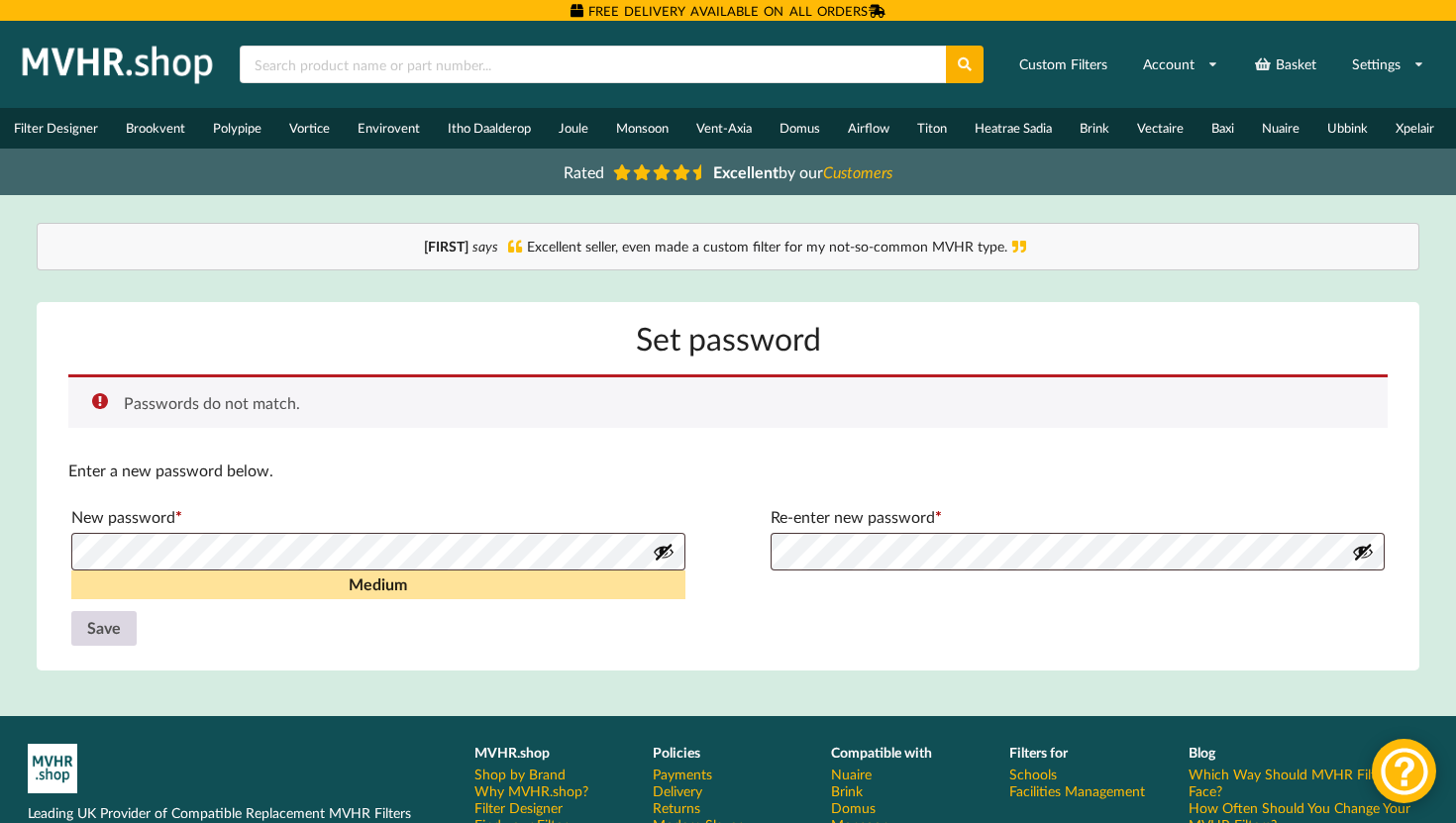 click on "Save" at bounding box center (104, 629) 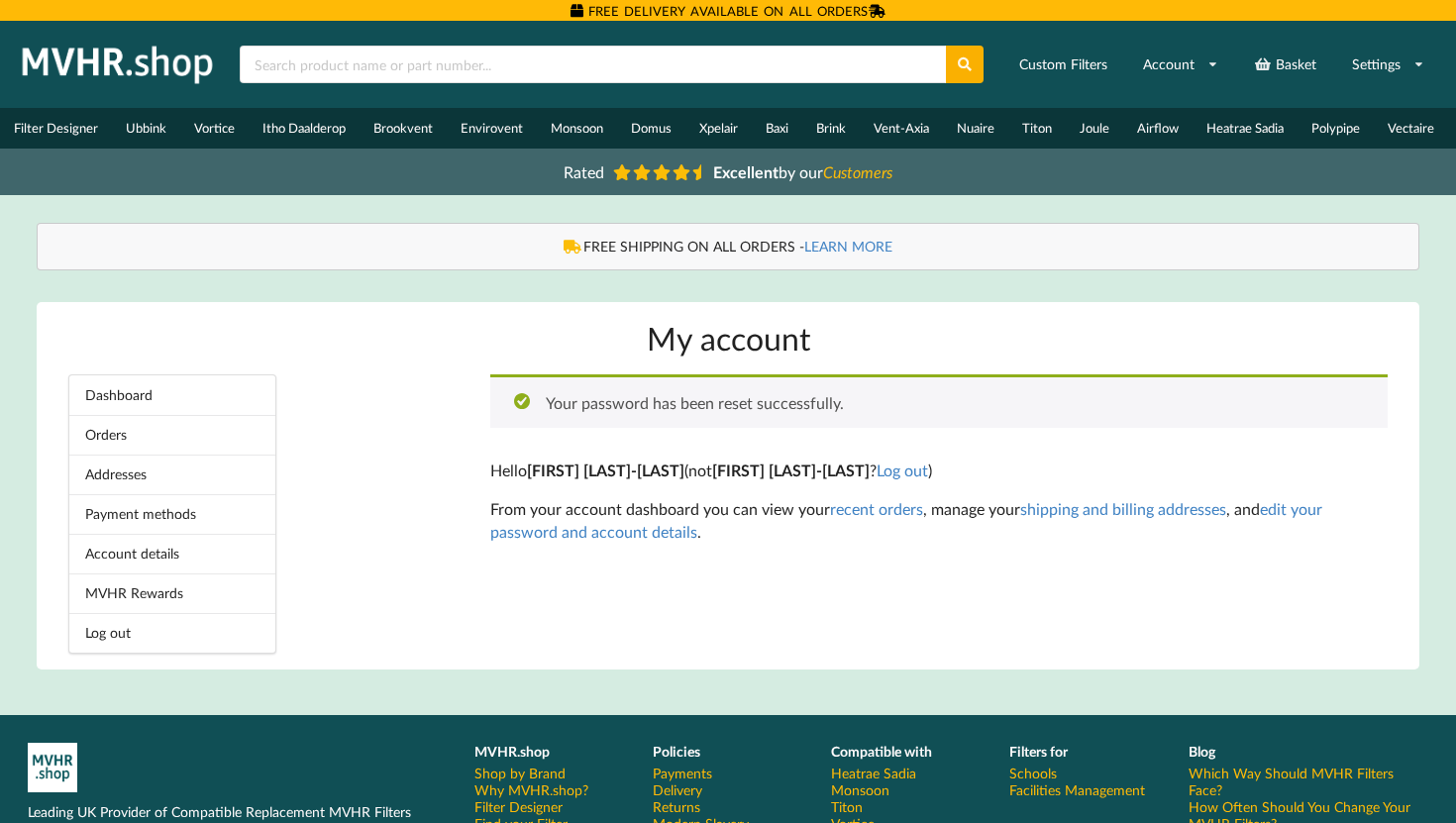 scroll, scrollTop: 0, scrollLeft: 0, axis: both 